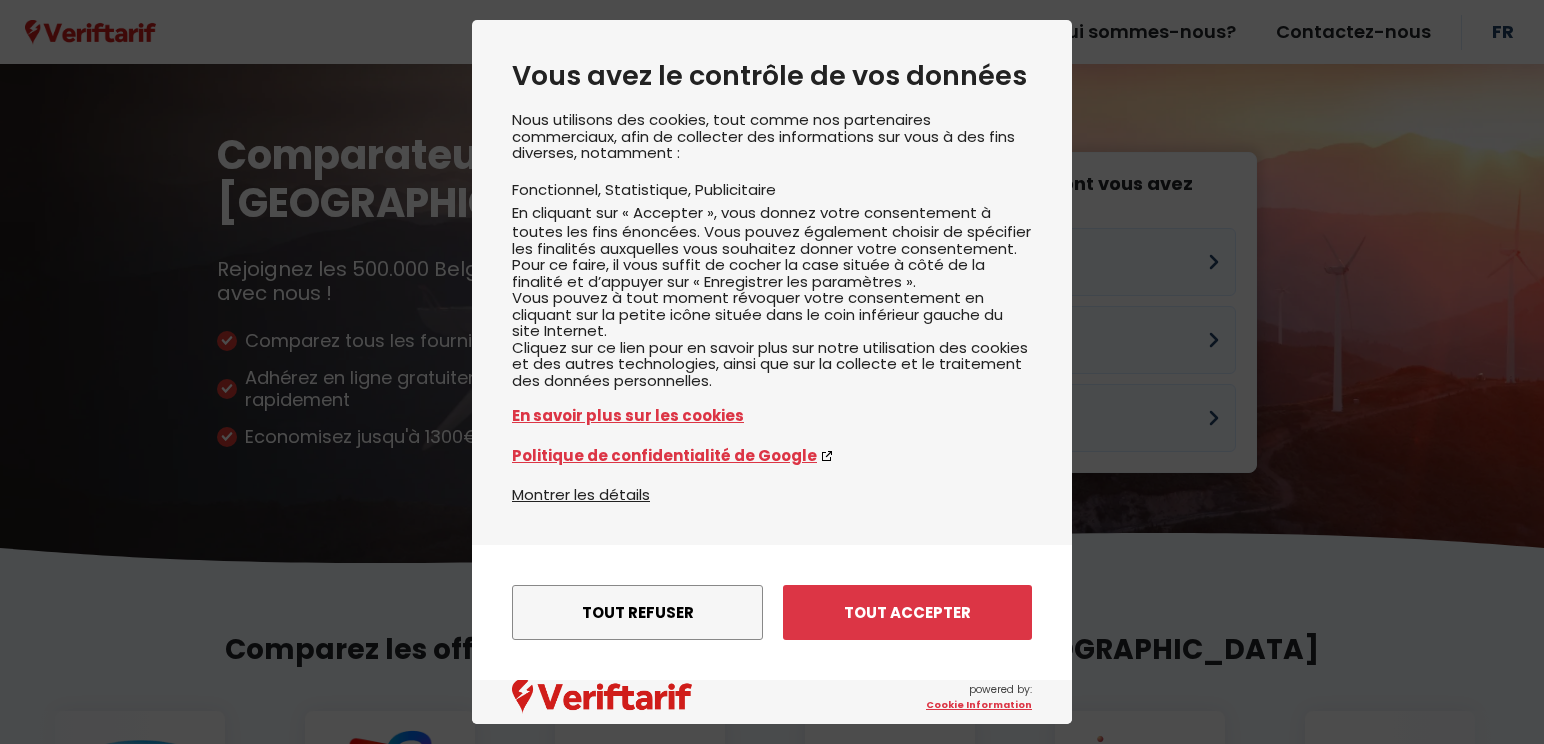 scroll, scrollTop: 0, scrollLeft: 0, axis: both 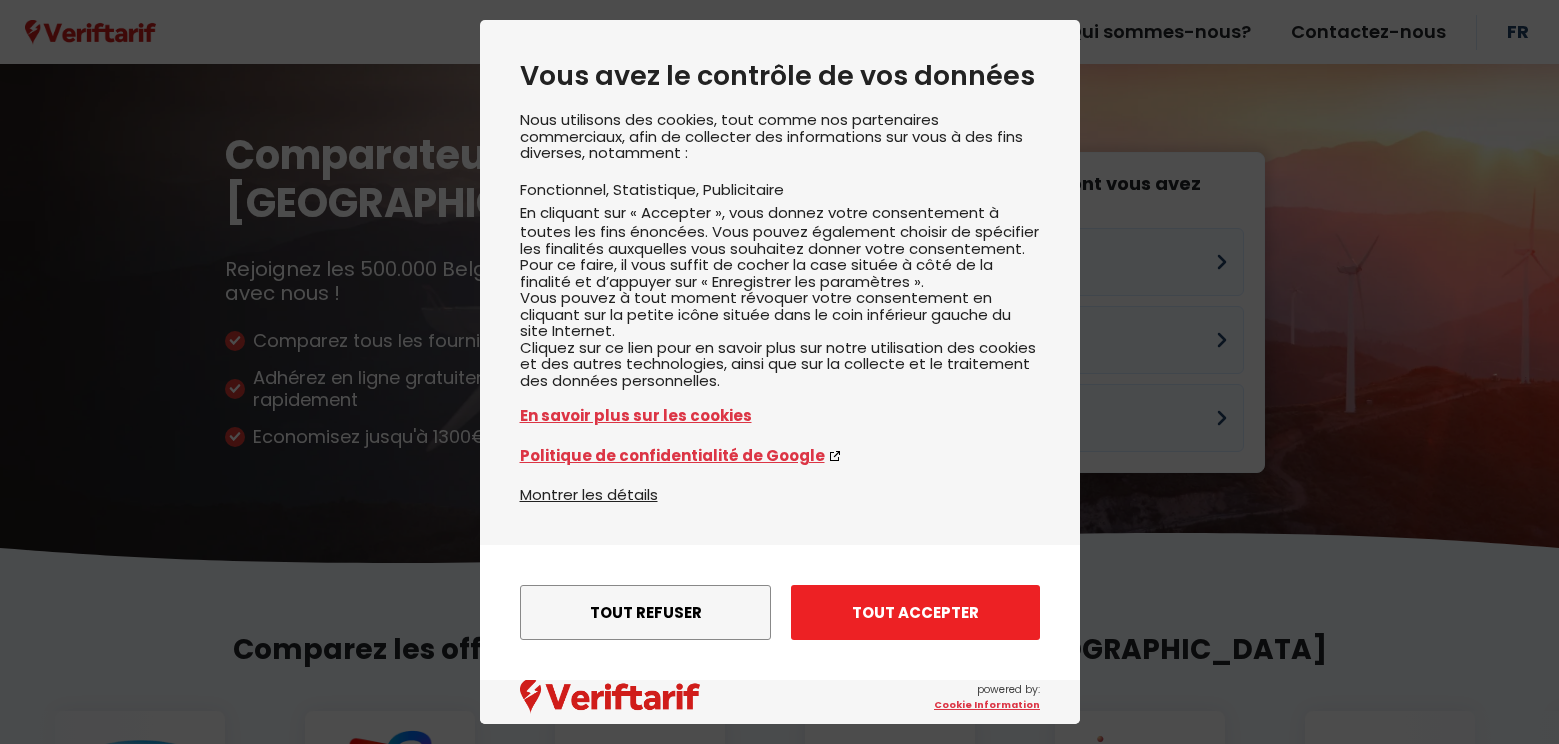 click on "Tout accepter" at bounding box center [915, 612] 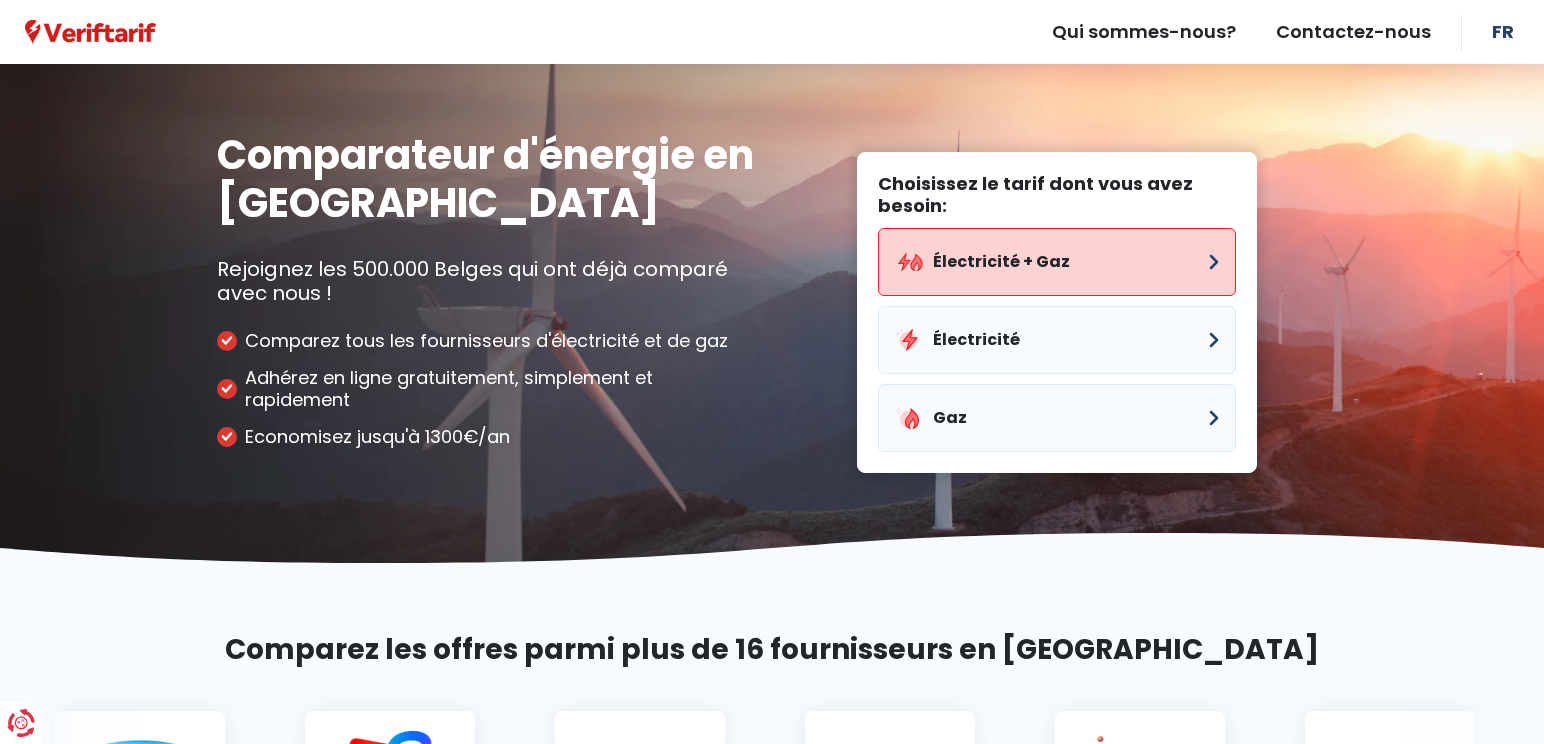 click on "Électricité + Gaz" at bounding box center [1057, 262] 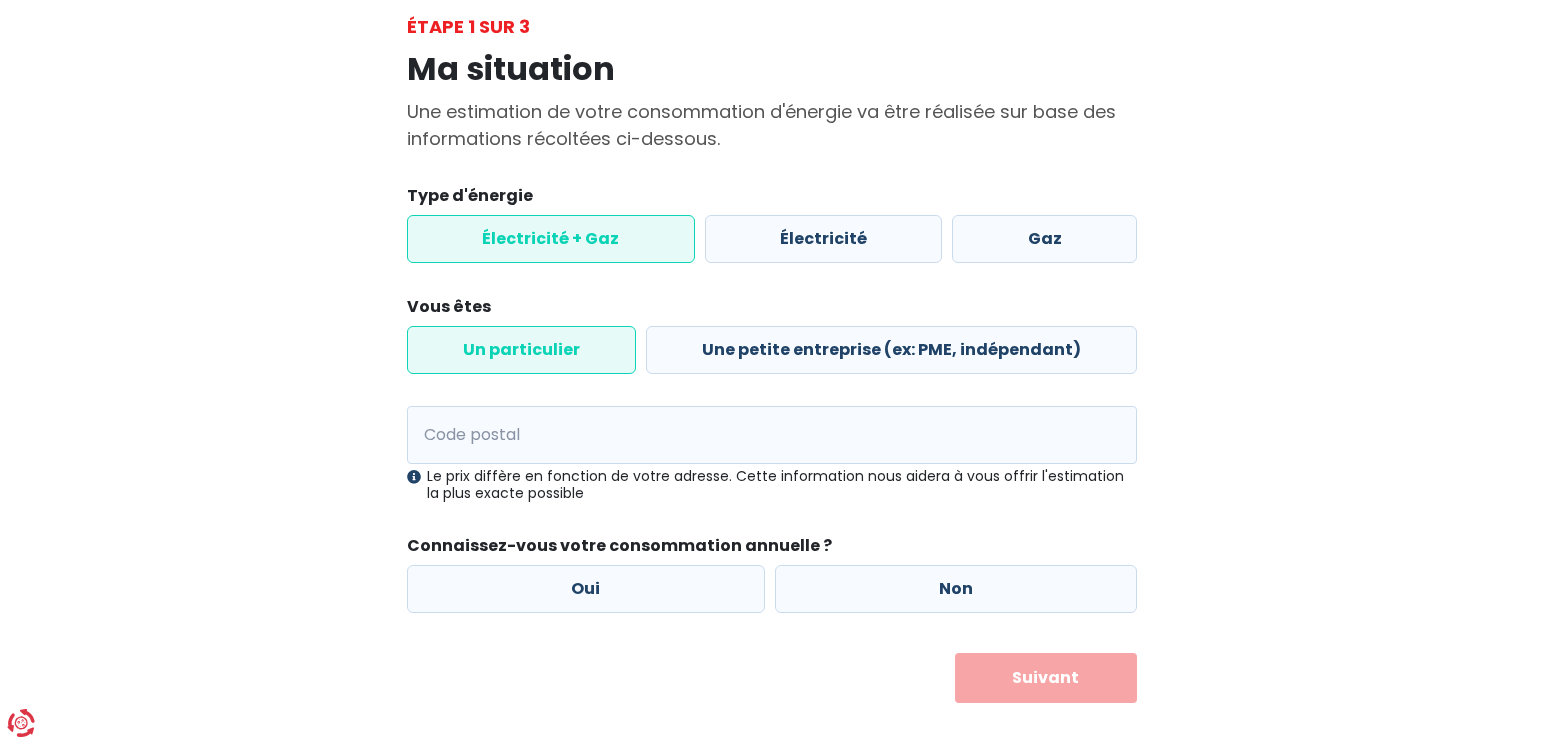 scroll, scrollTop: 139, scrollLeft: 0, axis: vertical 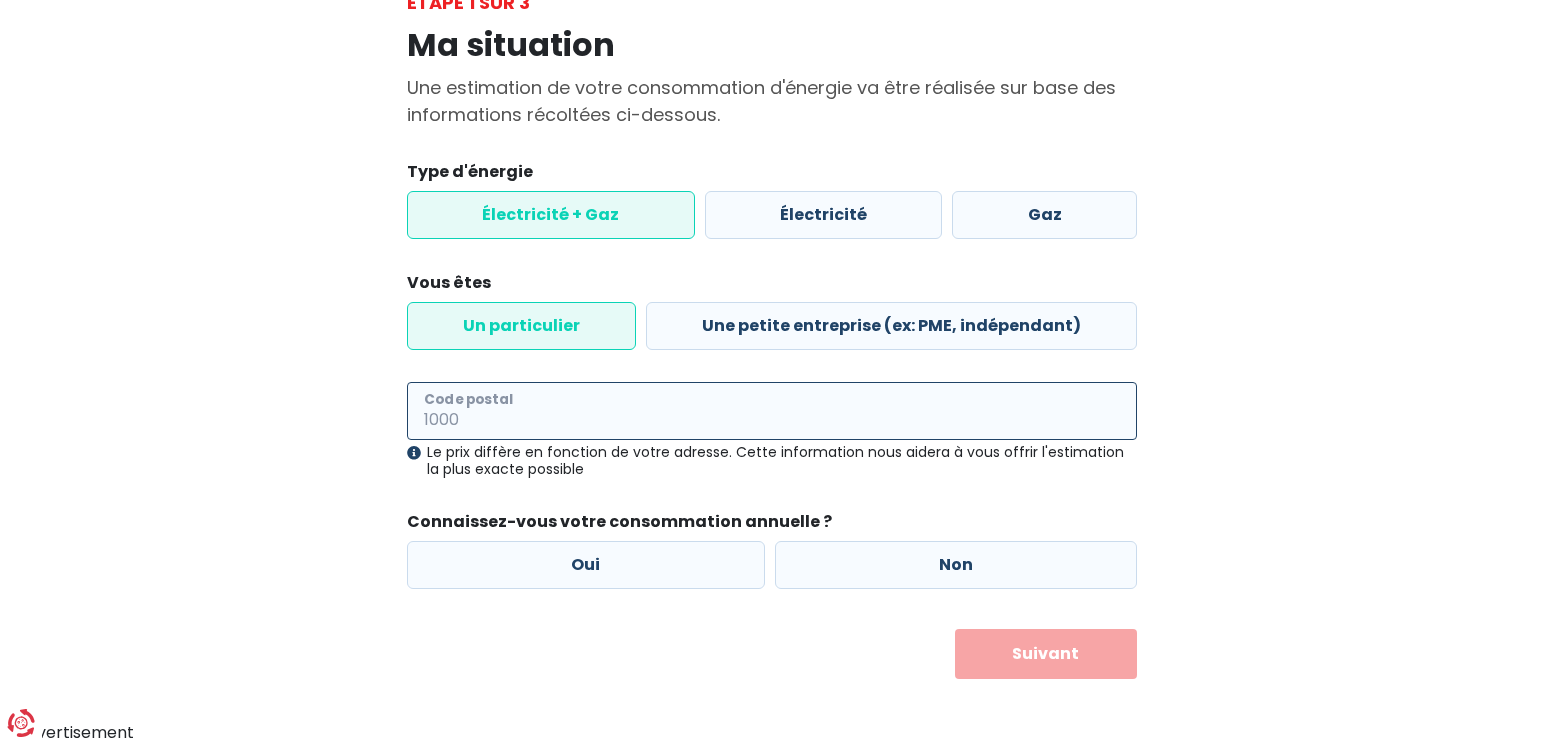 click on "Code postal" at bounding box center [772, 411] 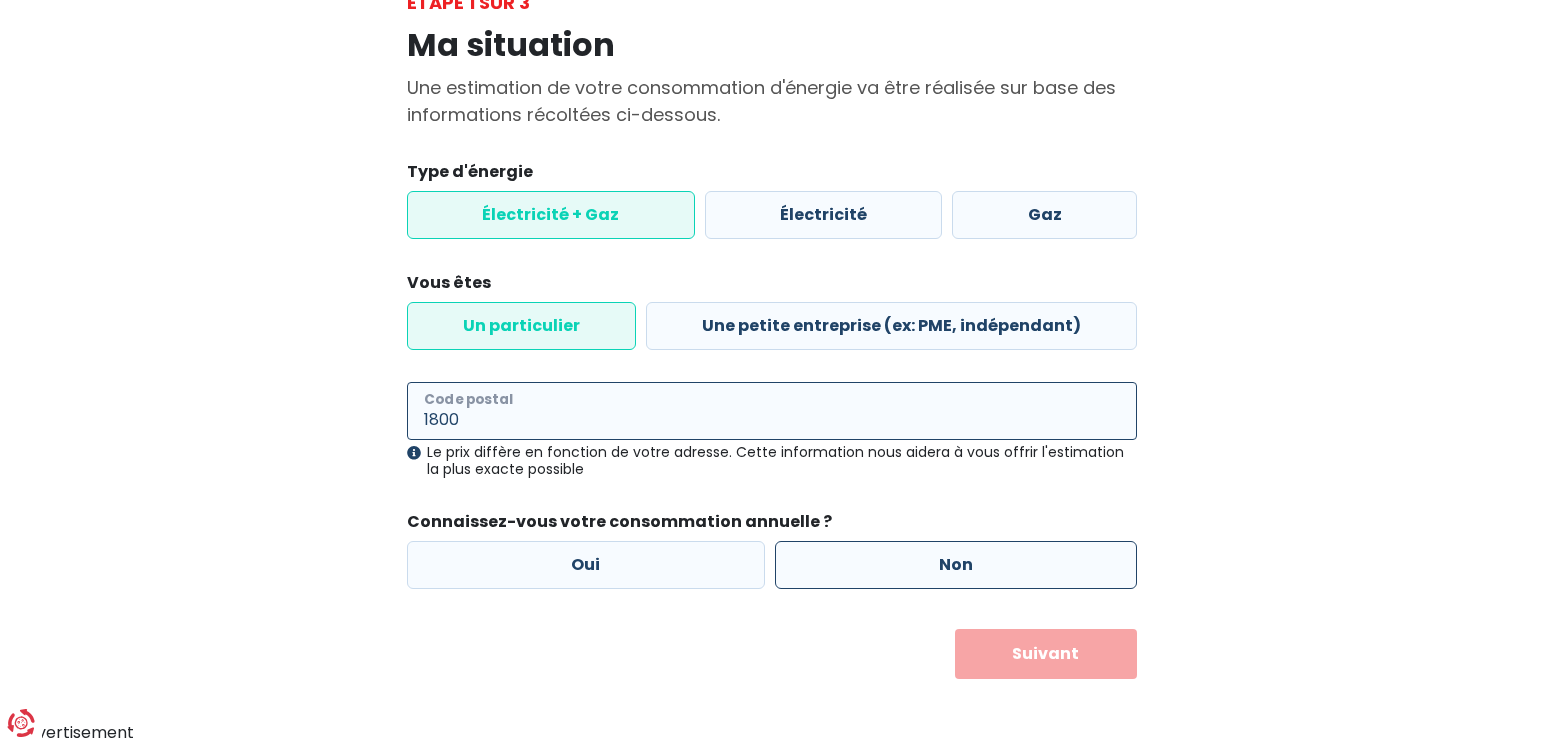 type on "1800" 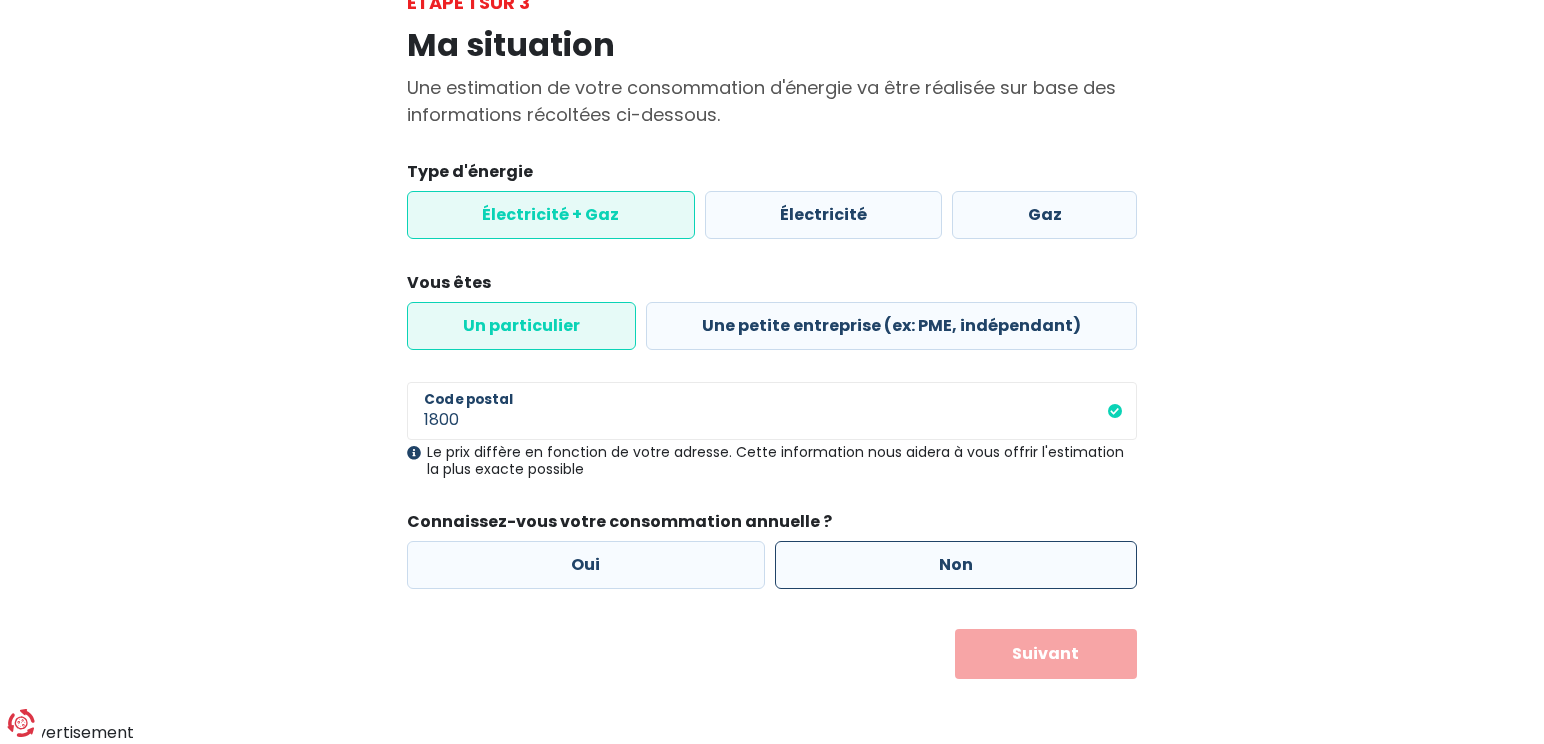 click on "Non" at bounding box center (956, 565) 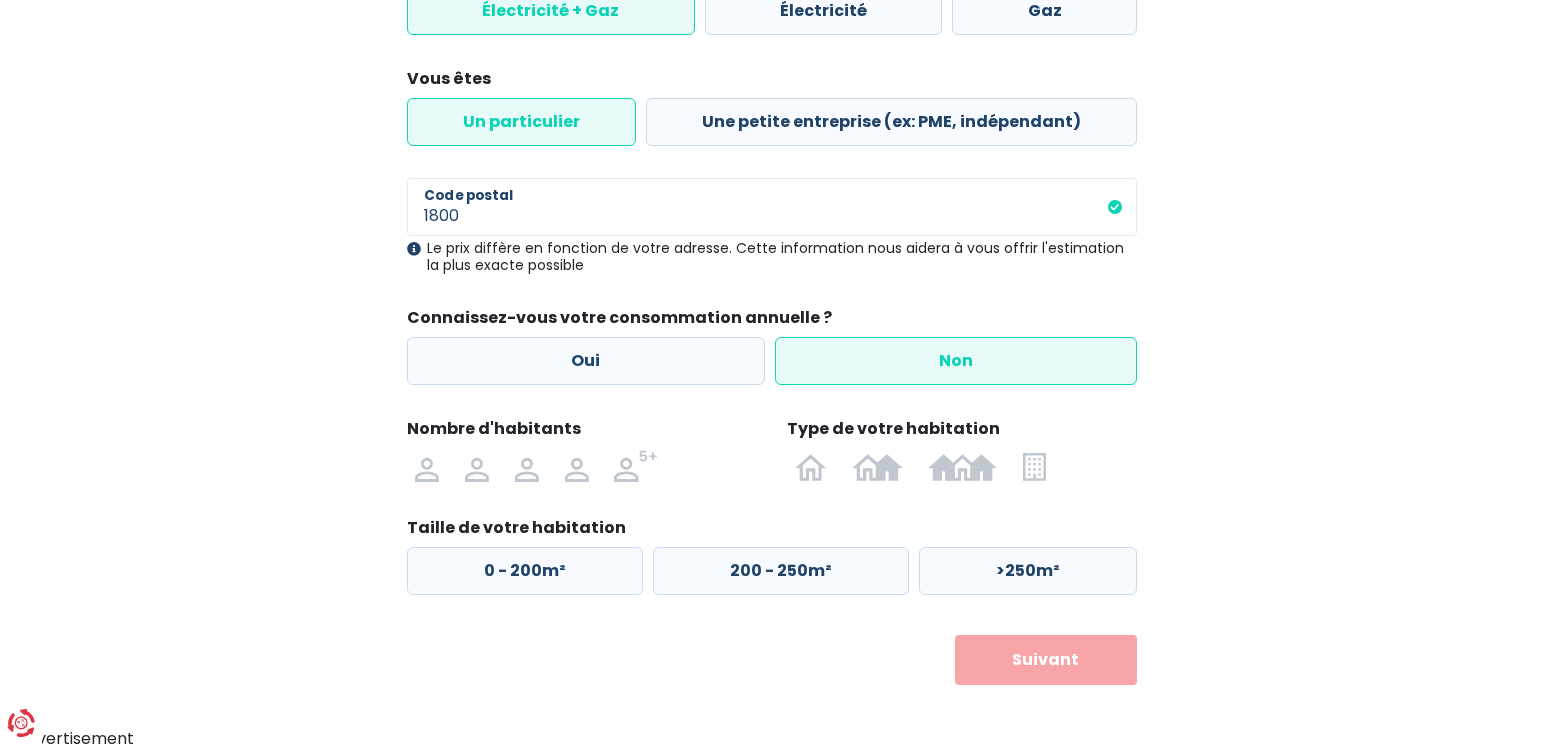 scroll, scrollTop: 349, scrollLeft: 0, axis: vertical 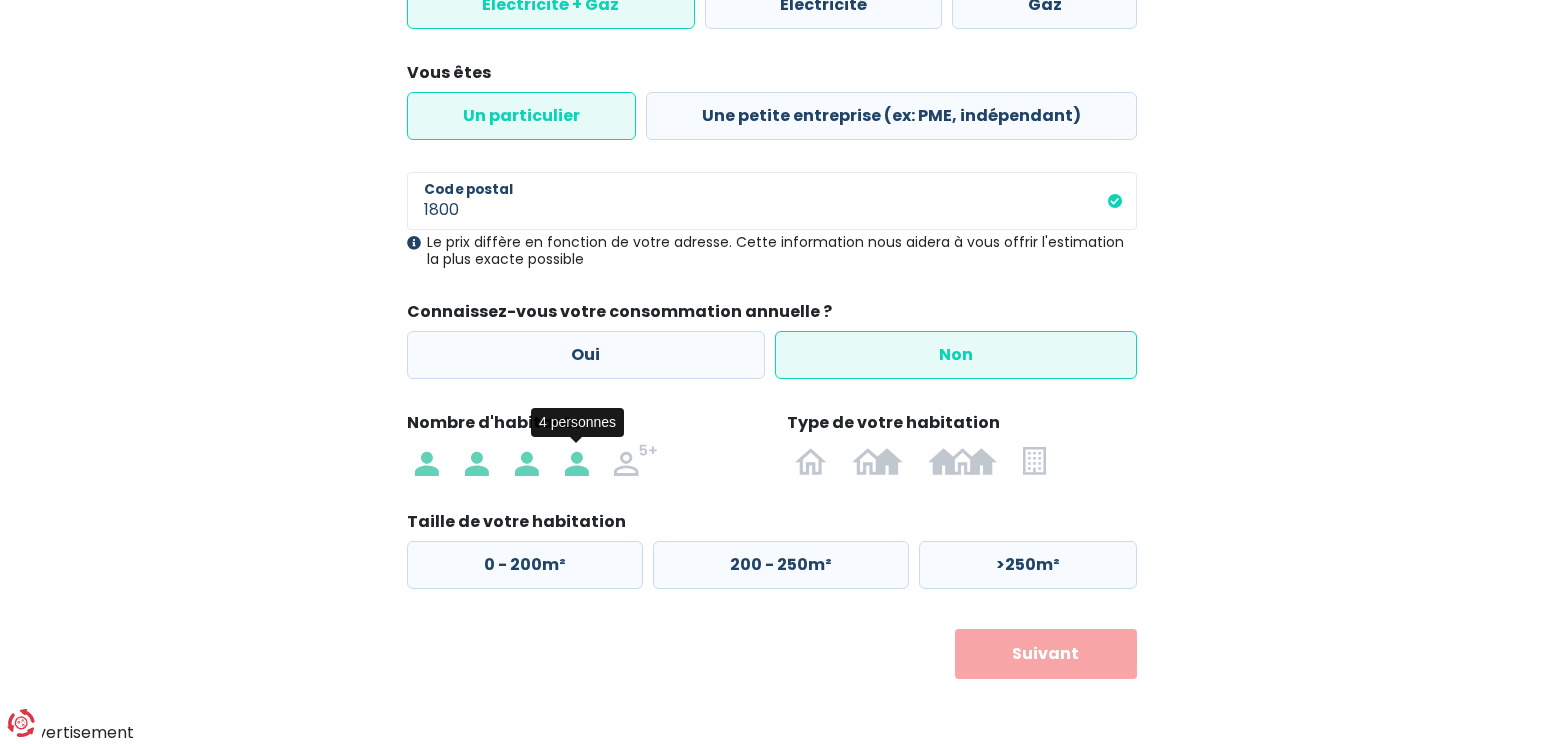 click at bounding box center [577, 460] 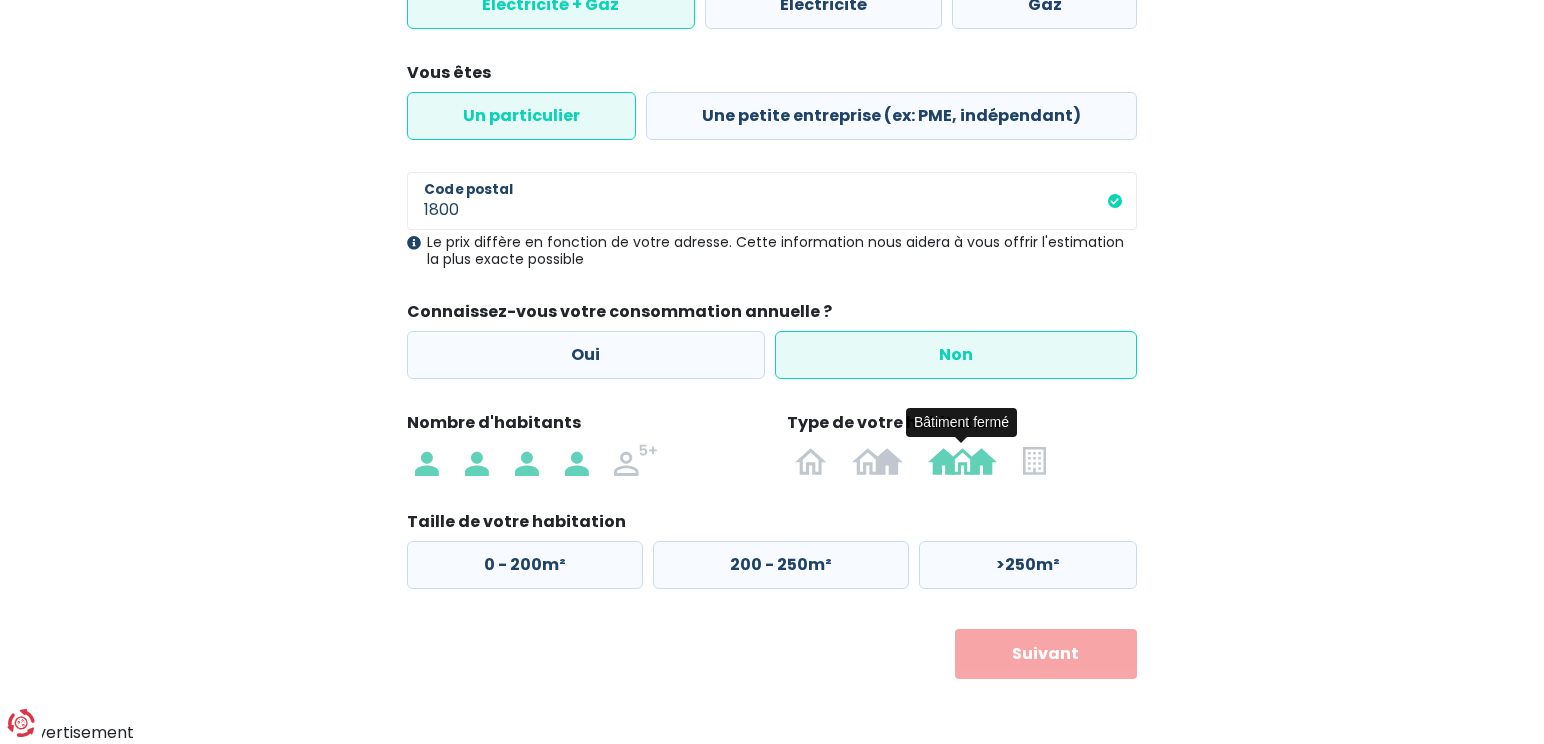 click at bounding box center [962, 460] 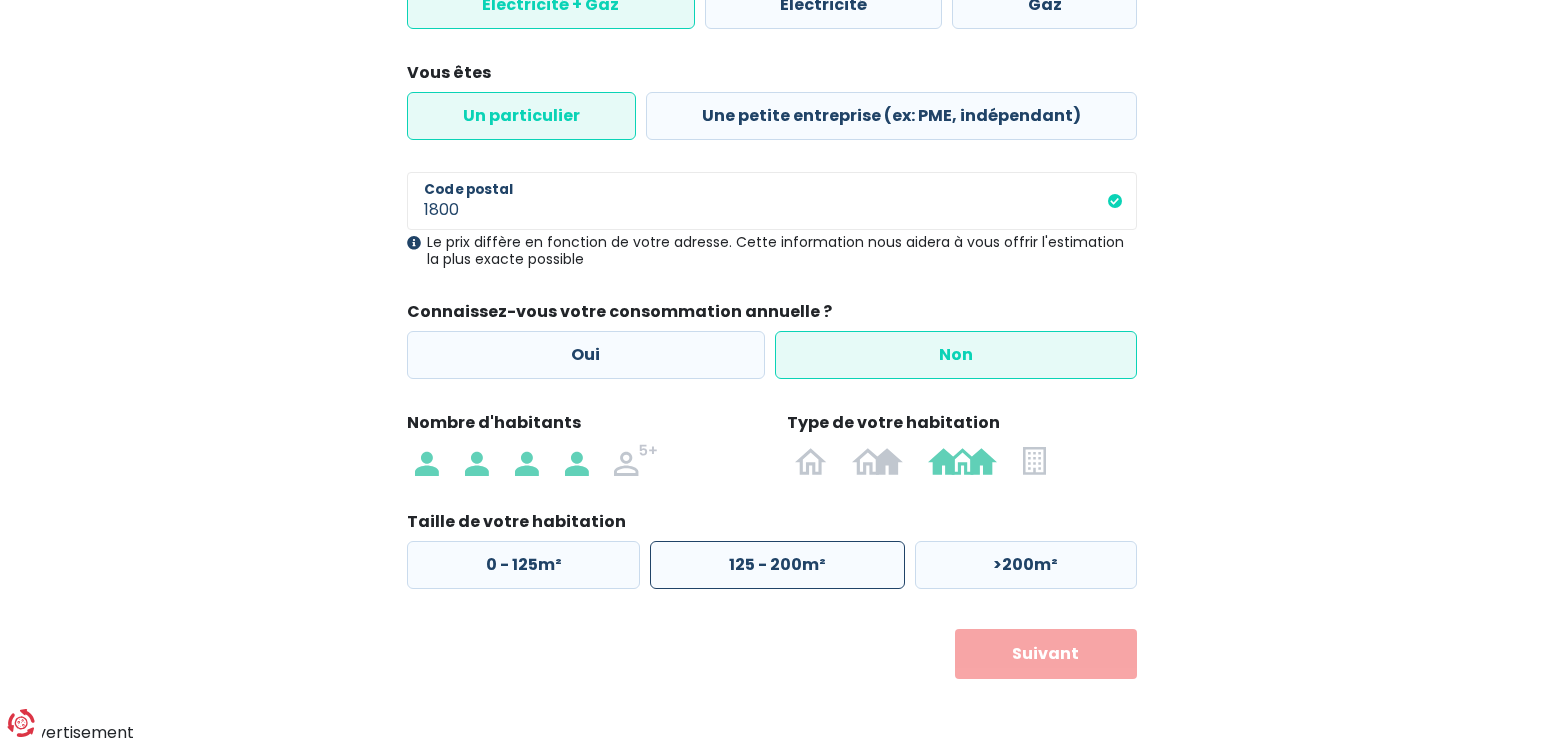 click on "125 - 200m²" at bounding box center [777, 565] 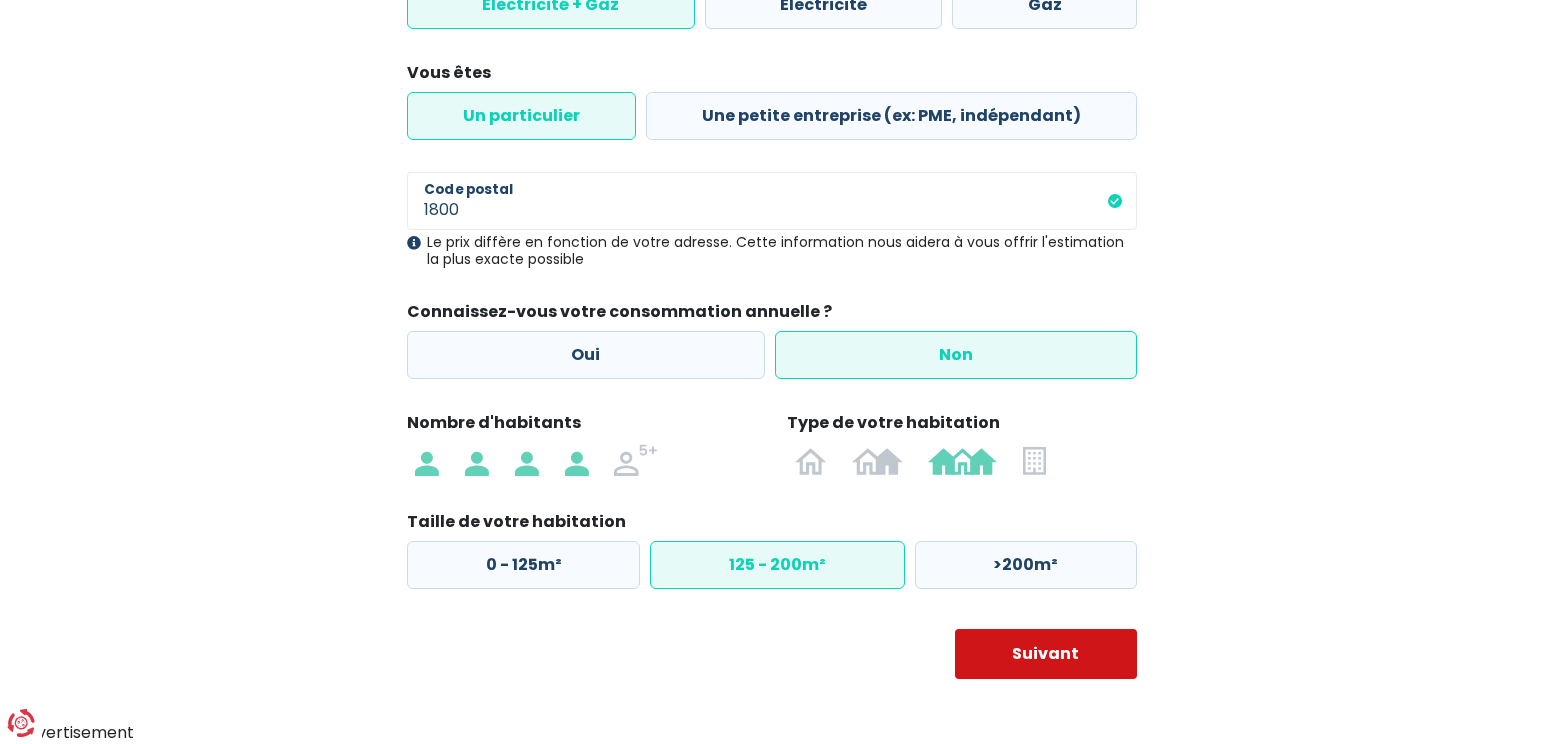 click on "Suivant" at bounding box center [1046, 654] 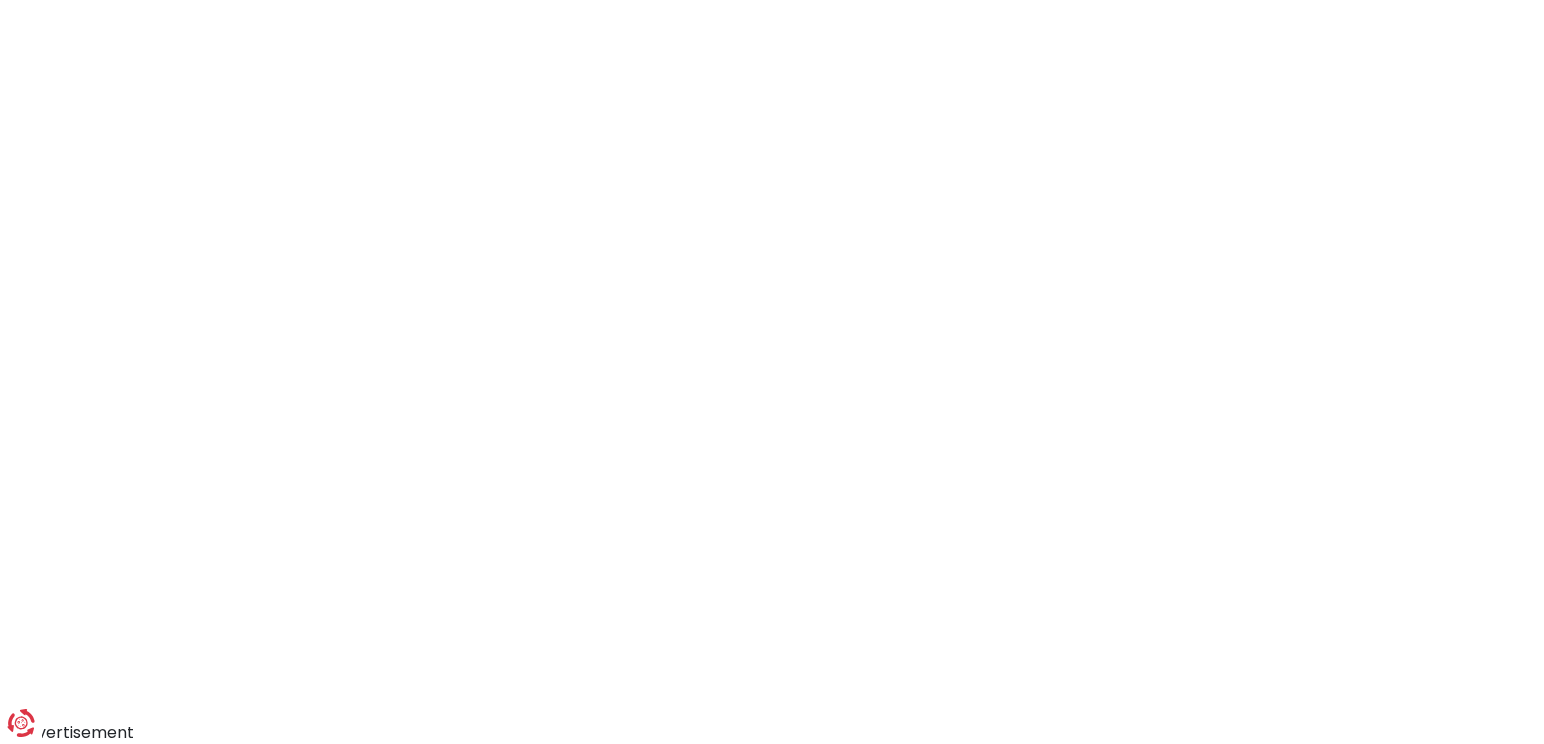 scroll, scrollTop: 0, scrollLeft: 0, axis: both 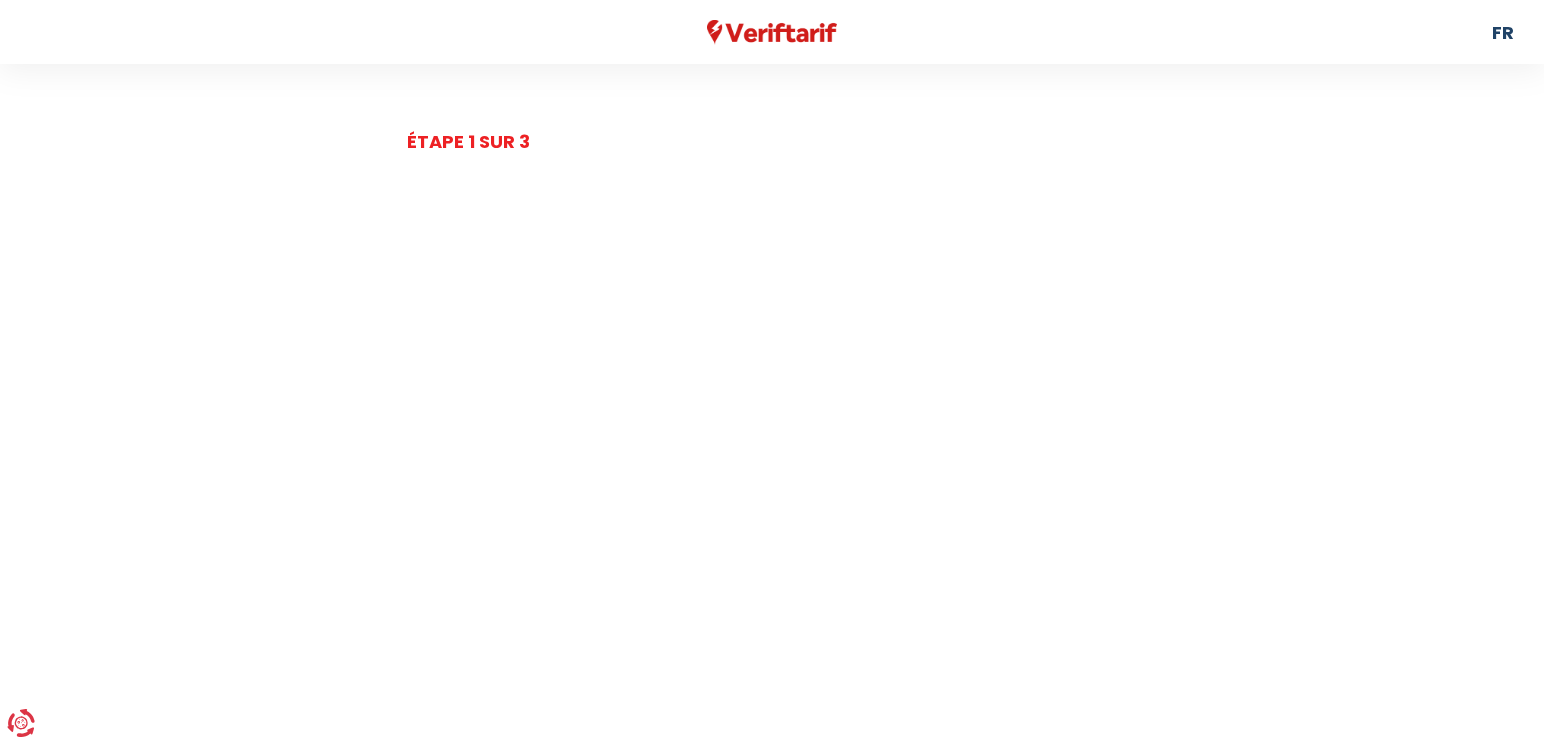 select 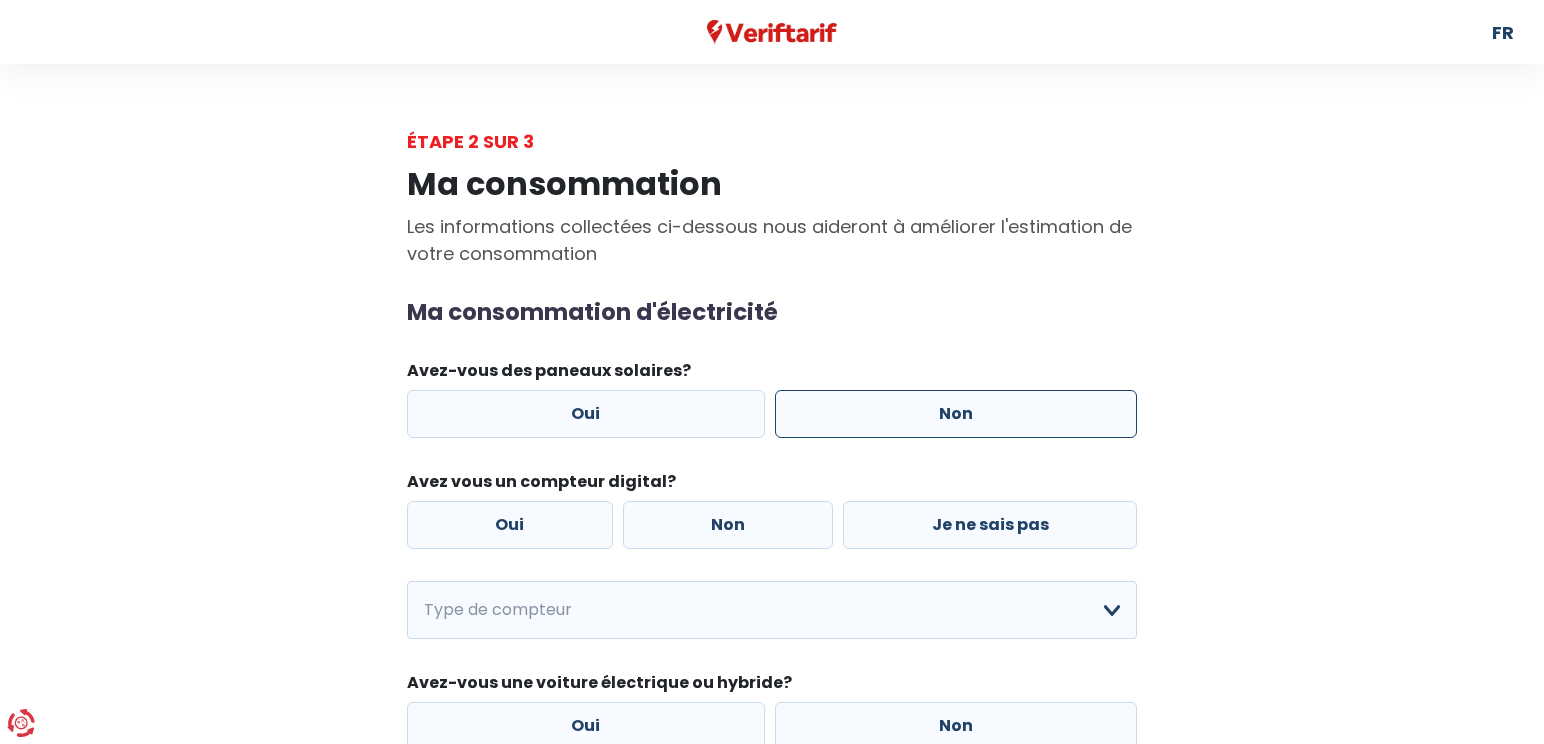 click on "Non" at bounding box center (956, 414) 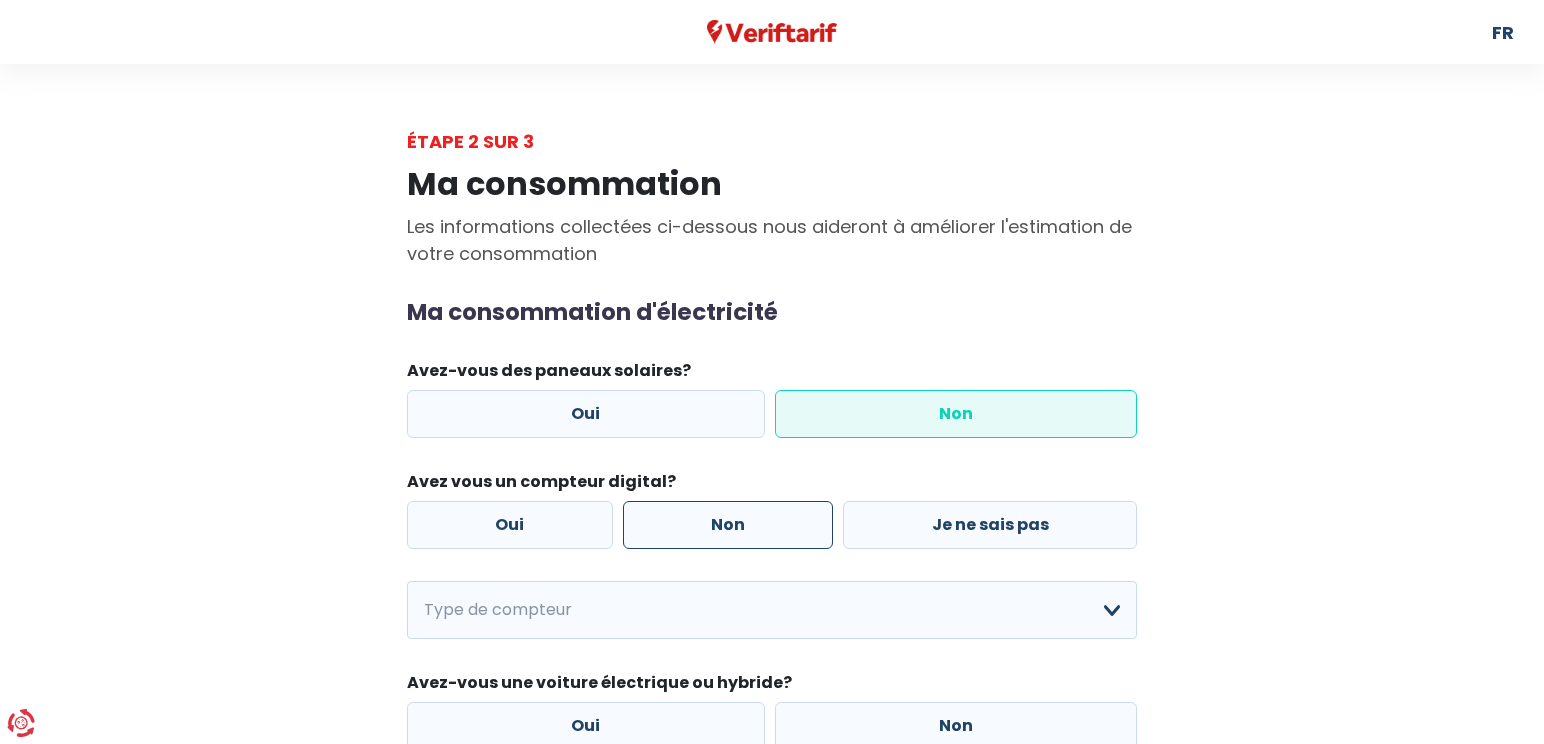 click on "Non" at bounding box center [728, 525] 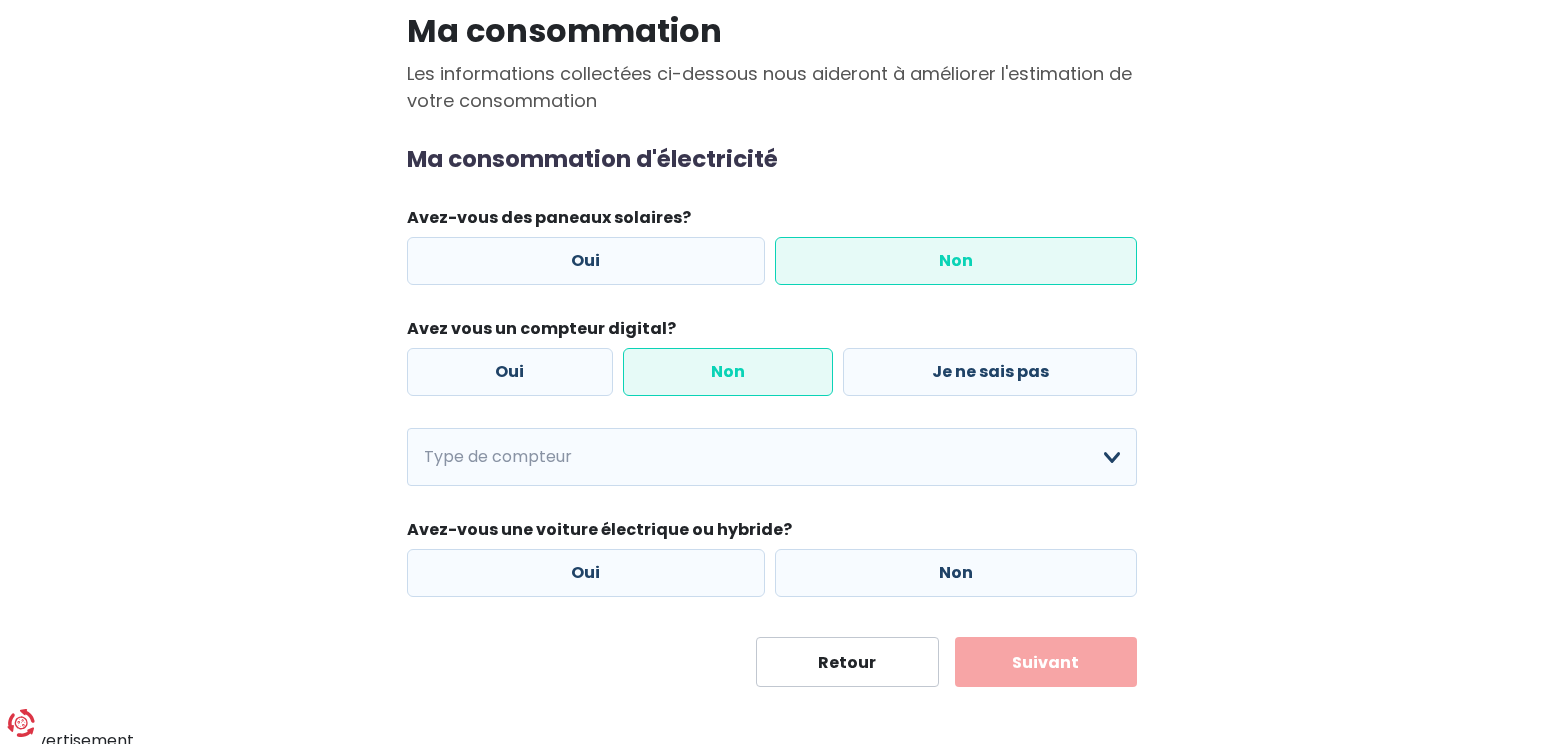 scroll, scrollTop: 161, scrollLeft: 0, axis: vertical 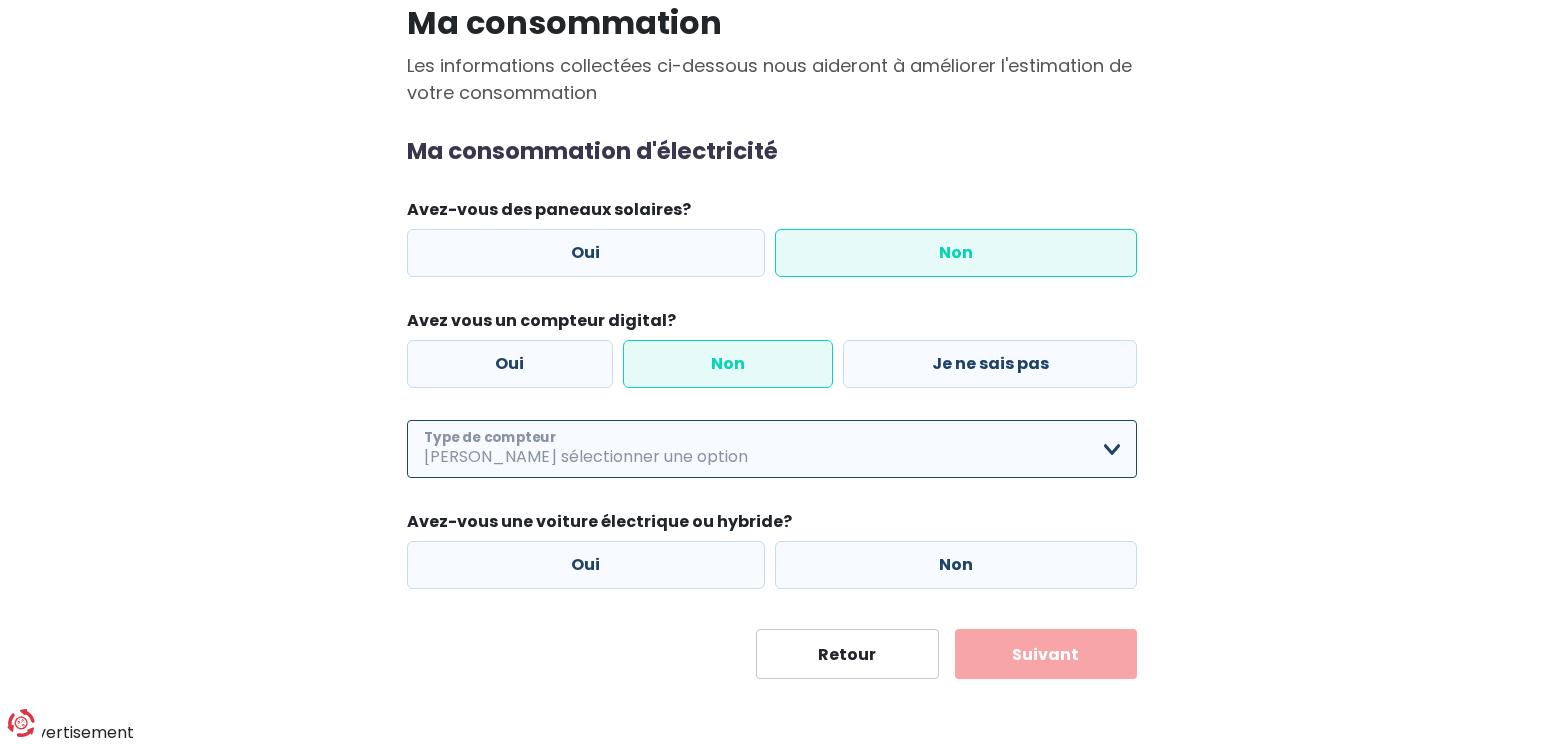 click on "Mono-horaire Bi-horaire Mono-horaire + exclusif nuit Bi-horaire + exclusif nuit Je ne sais pas
[PERSON_NAME] sélectionner une option" at bounding box center (772, 449) 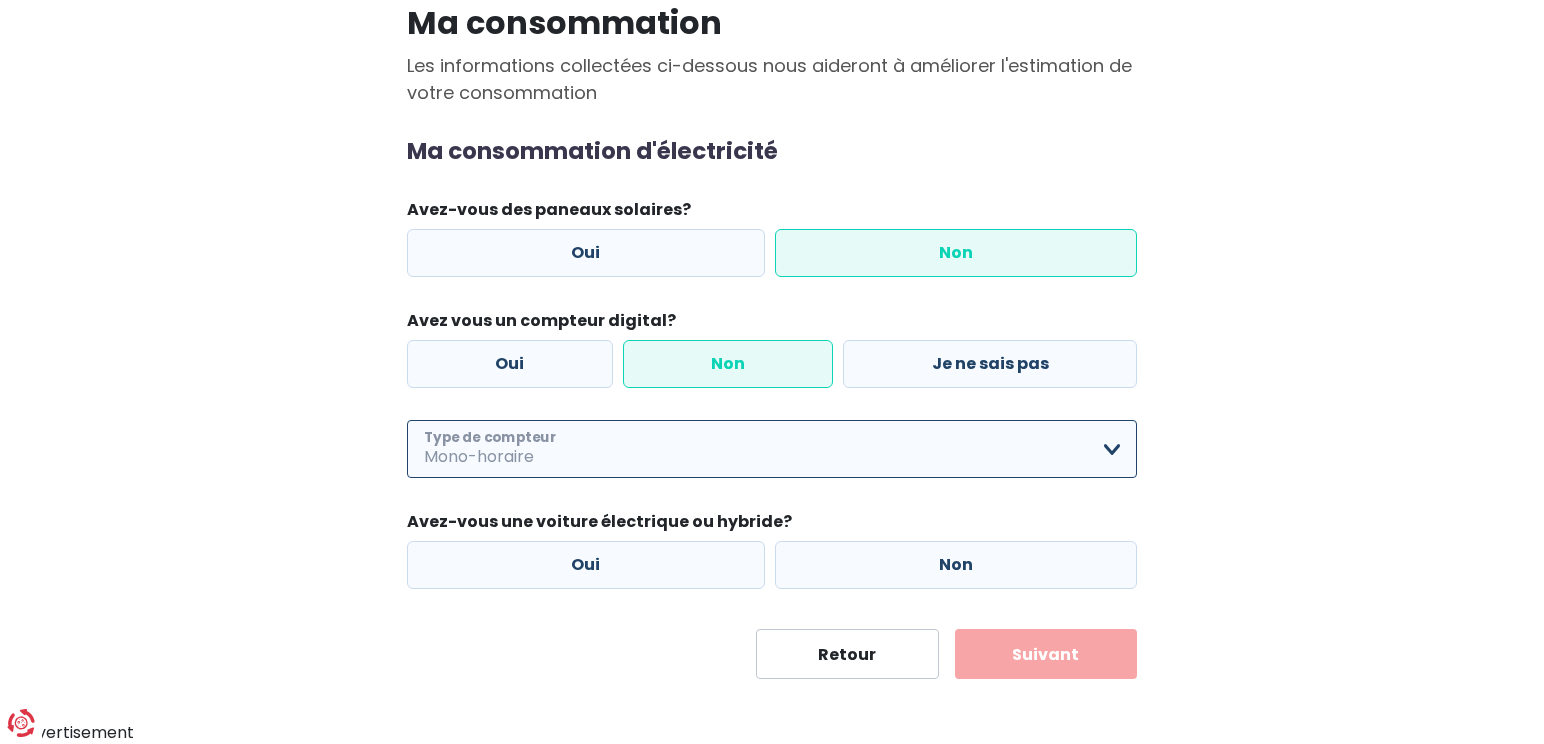 click on "Mono-horaire Bi-horaire Mono-horaire + exclusif nuit Bi-horaire + exclusif nuit Je ne sais pas
[PERSON_NAME] sélectionner une option" at bounding box center [772, 449] 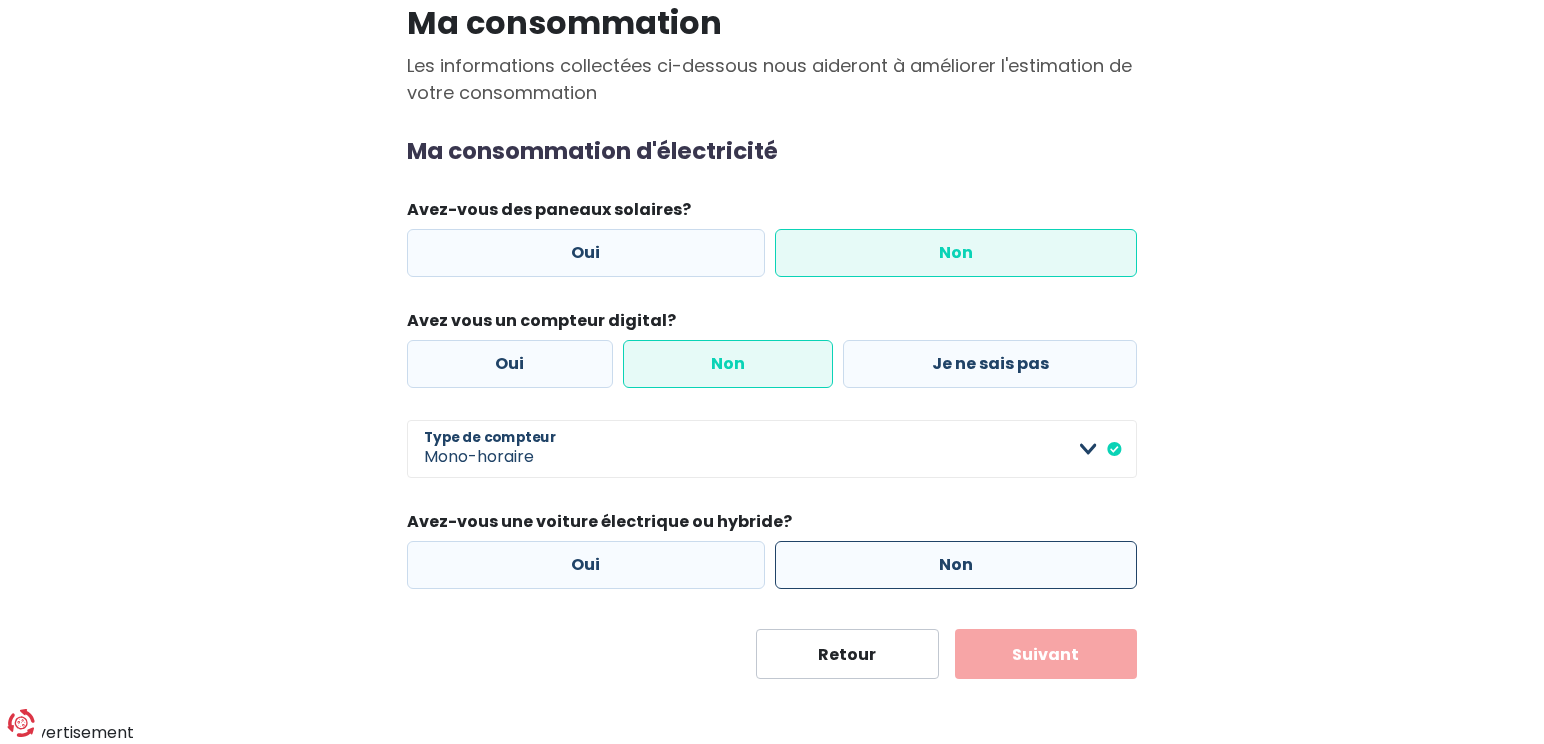 click on "Non" at bounding box center [956, 565] 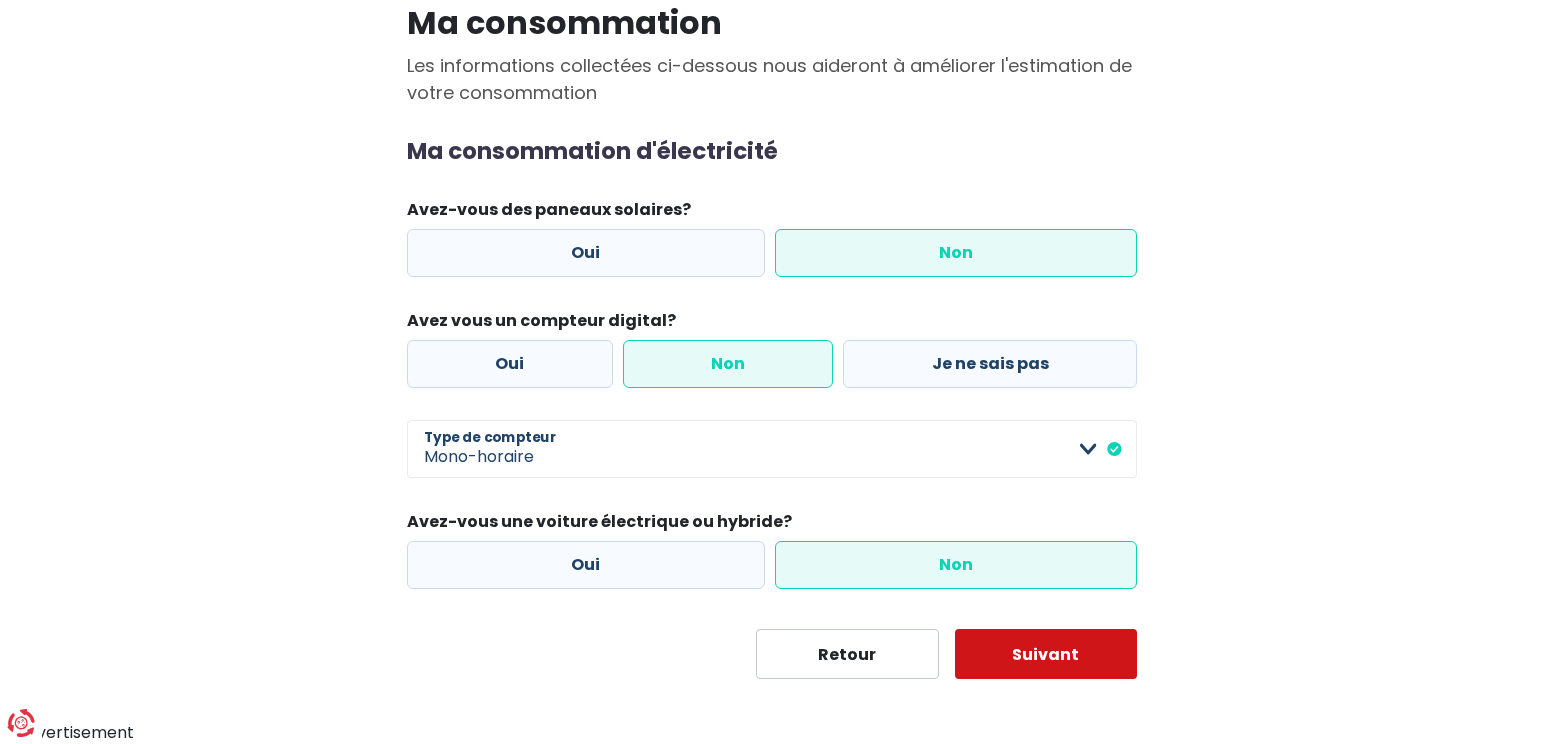 click on "Suivant" at bounding box center [1046, 654] 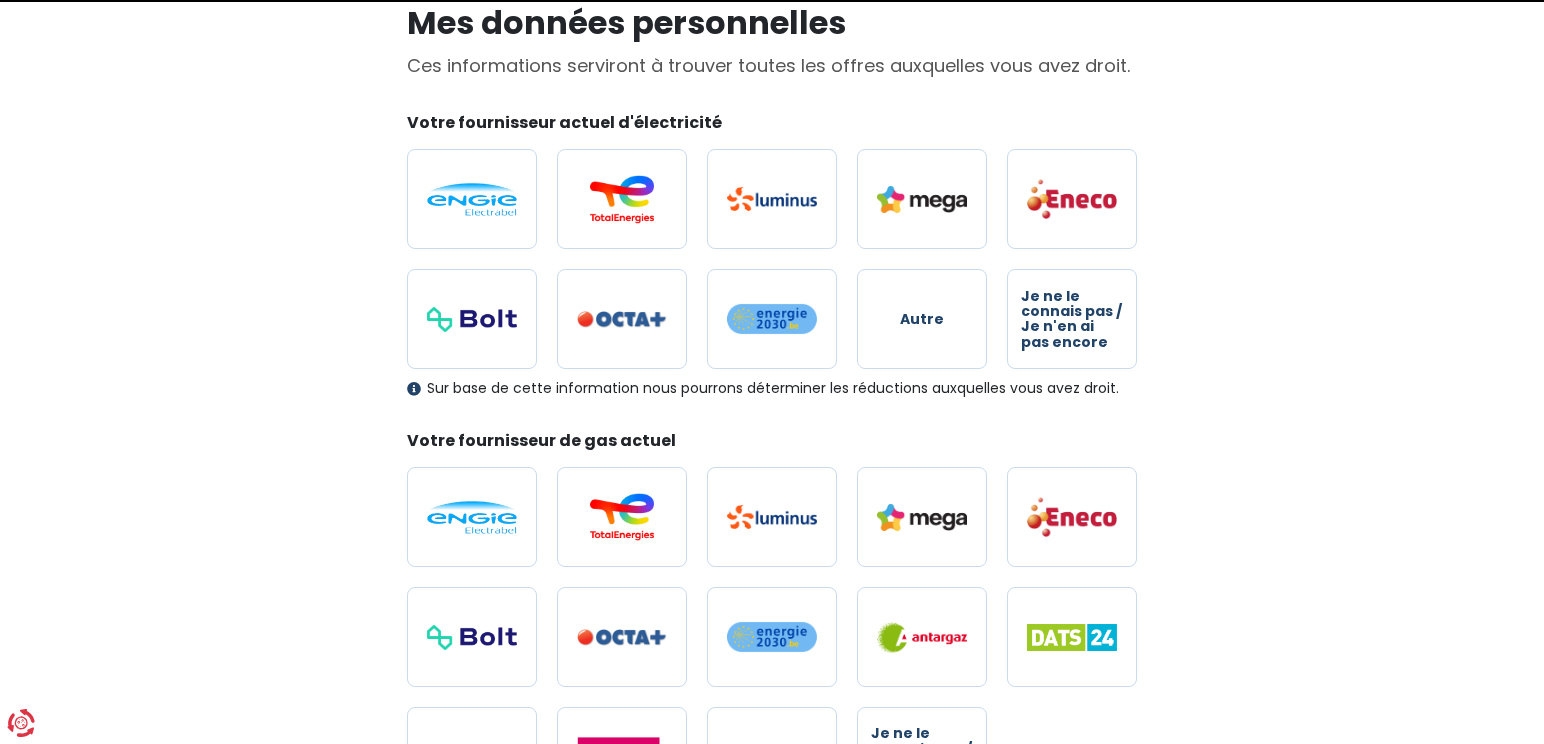 scroll, scrollTop: 0, scrollLeft: 0, axis: both 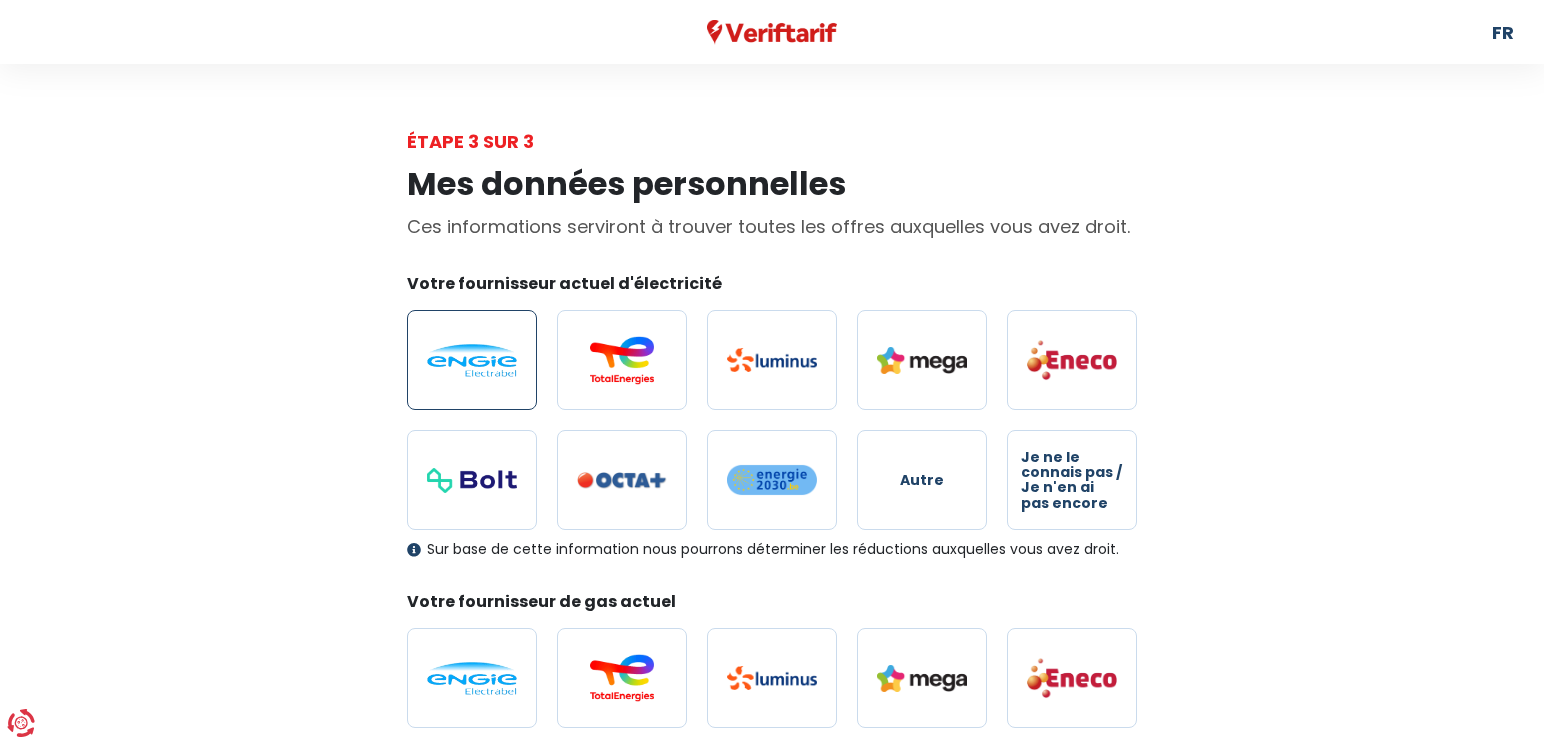 click at bounding box center (472, 360) 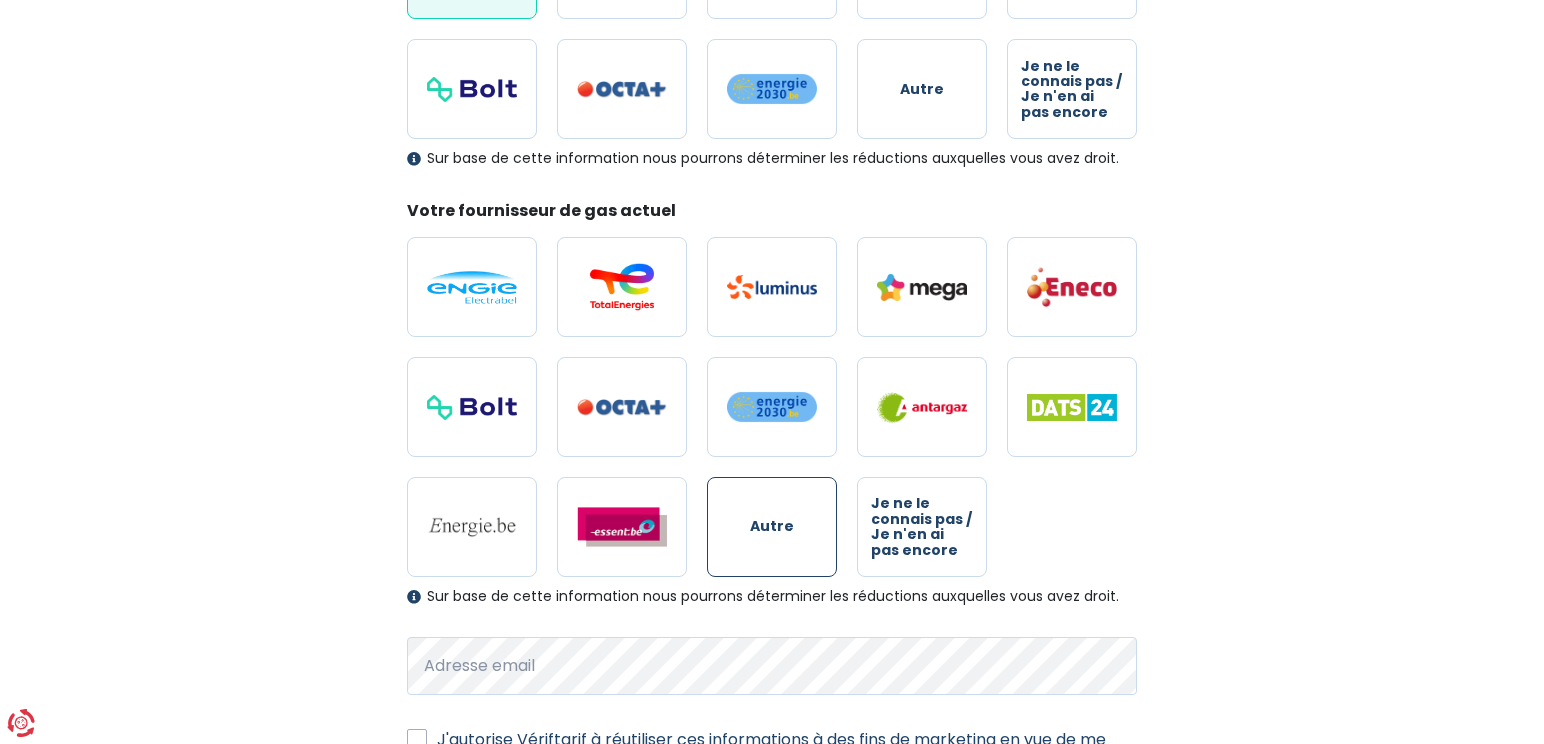 scroll, scrollTop: 400, scrollLeft: 0, axis: vertical 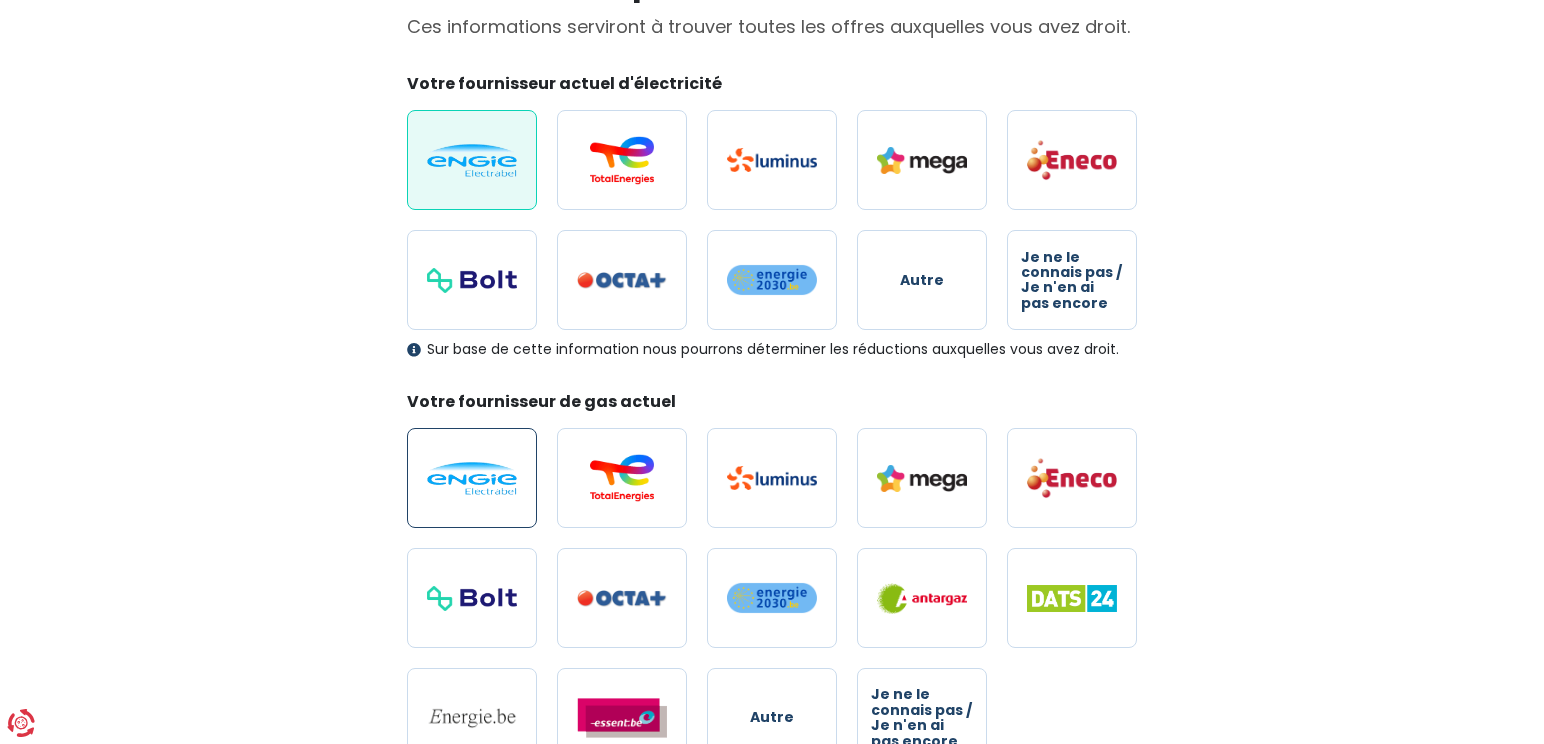 click at bounding box center (472, 478) 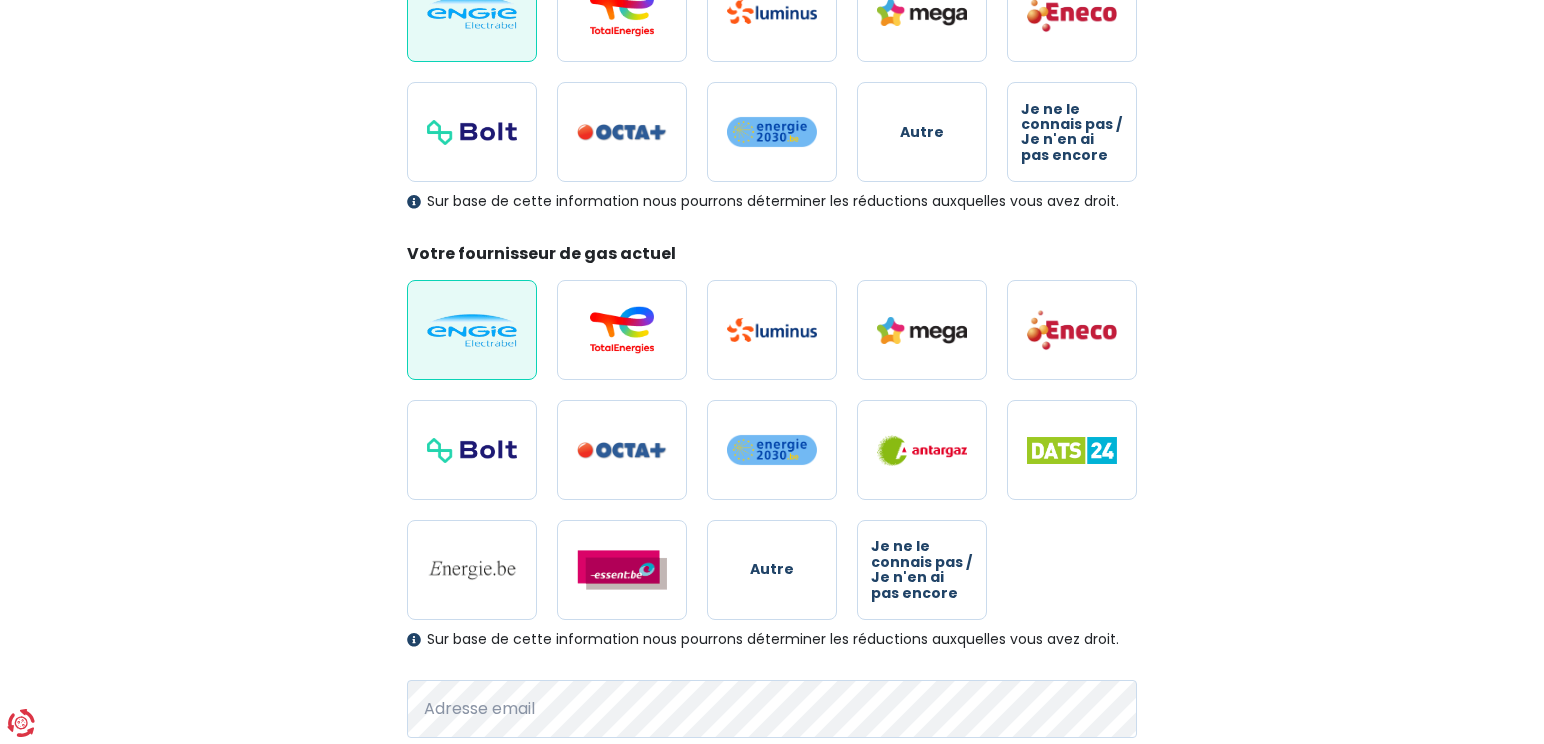 scroll, scrollTop: 579, scrollLeft: 0, axis: vertical 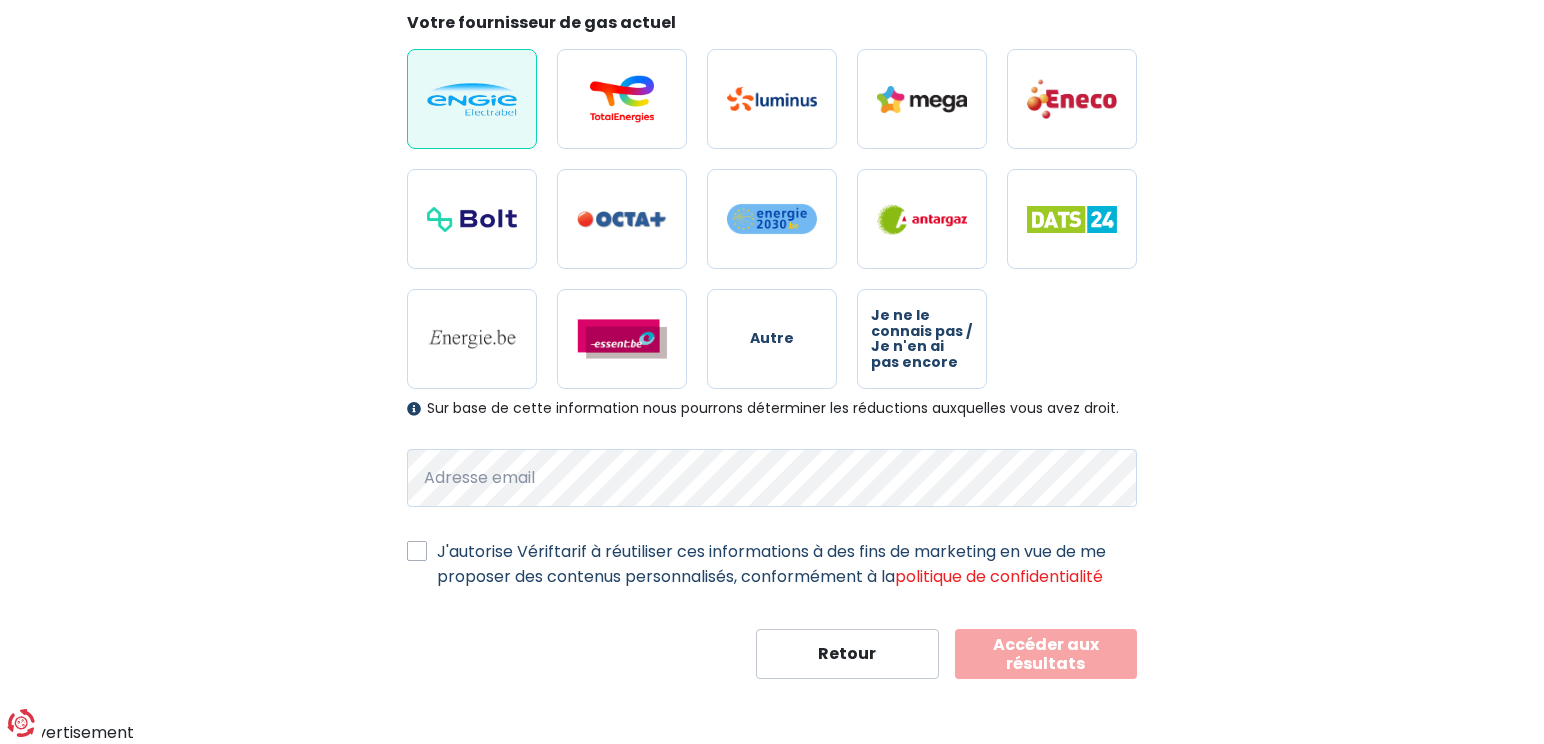 click on "Mes données personnelles
Ces informations serviront à trouver toutes les offres auxquelles vous avez droit.
Votre fournisseur actuel d'électricité
Autre
Je ne le connais pas / Je n'en ai pas encore
Sur base de cette information nous pourrons déterminer les réductions auxquelles vous avez droit.
Votre fournisseur de gas actuel
Autre
Je ne le connais pas / Je n'en ai pas encore
Sur base de cette information nous pourrons déterminer les réductions auxquelles vous avez droit.
Adresse email
J'autorise Vériftarif à réutiliser ces informations à des fins de marketing en vue de me proposer des contenus personnalisés, conformément à la
politique de confidentialité
Retour
Accéder aux résultats" at bounding box center [772, 127] 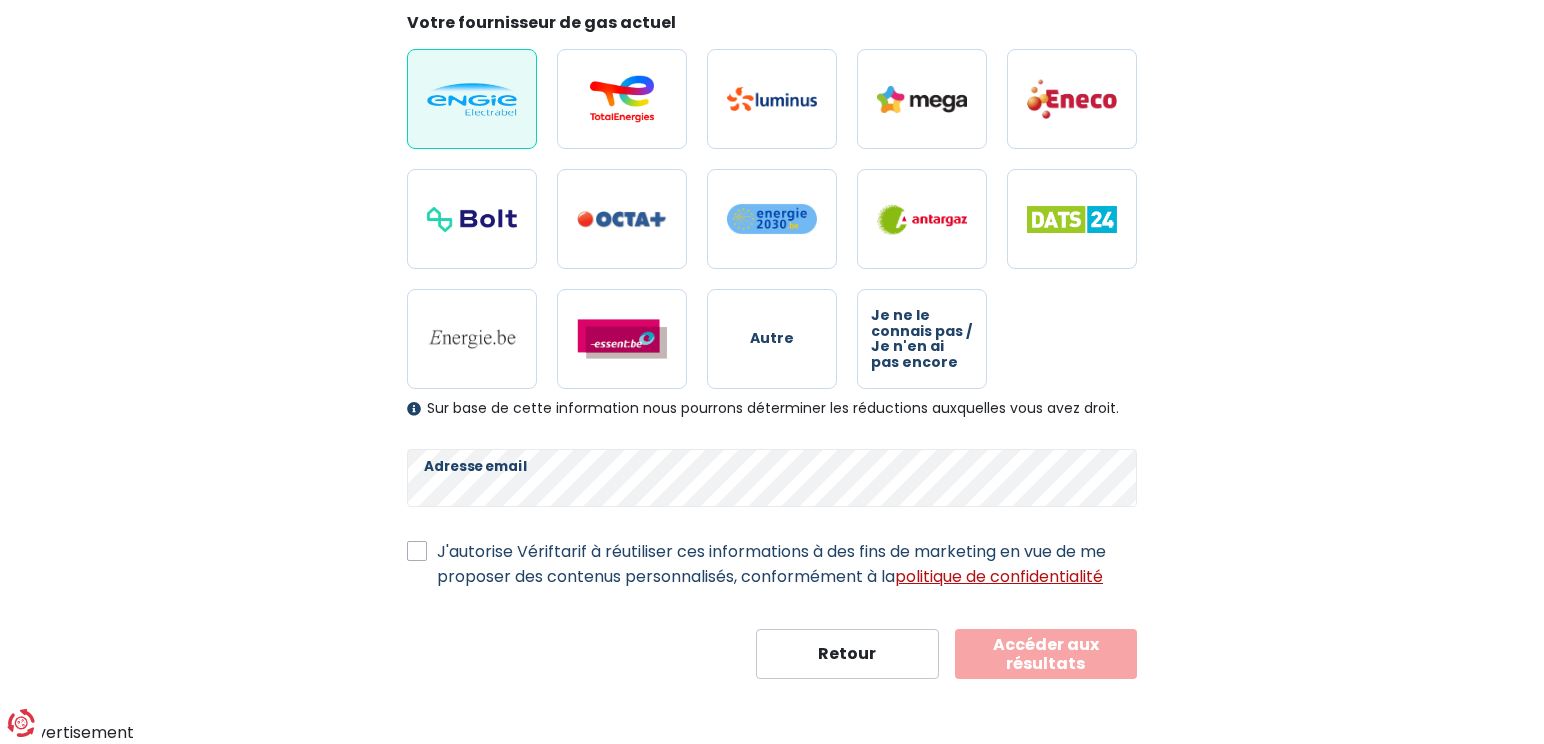 click on "politique de confidentialité" at bounding box center [999, 576] 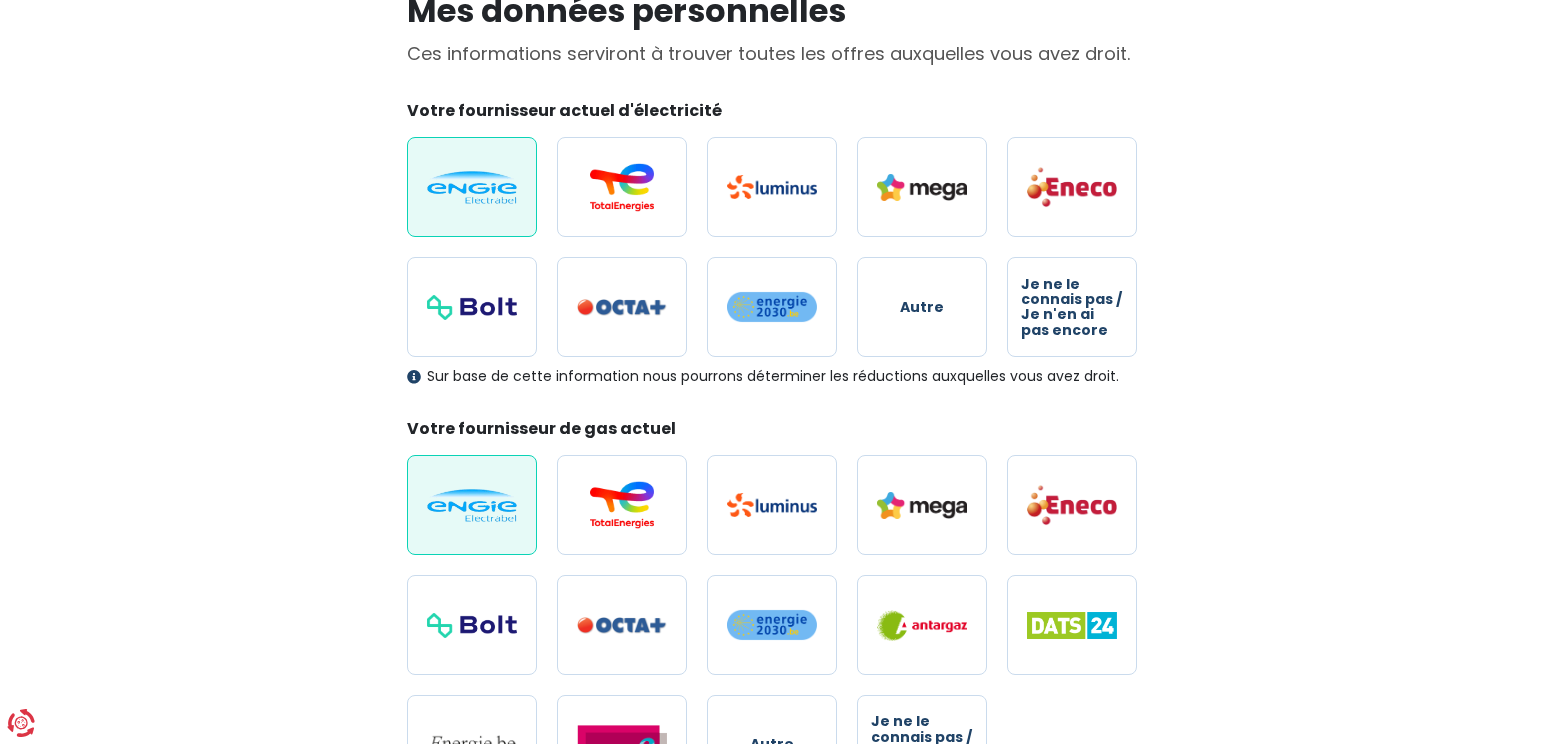 scroll, scrollTop: 579, scrollLeft: 0, axis: vertical 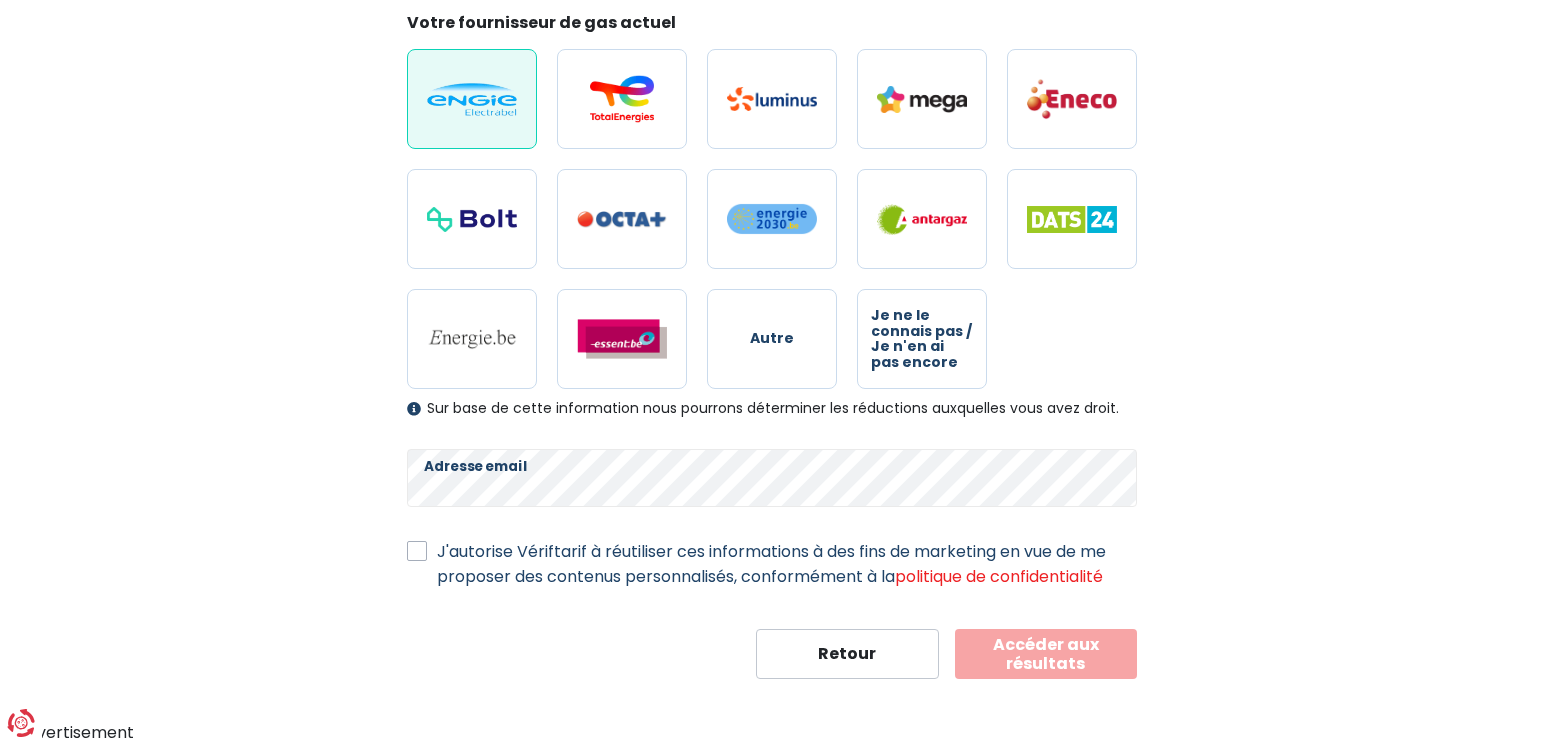 click on "J'autorise Vériftarif à réutiliser ces informations à des fins de marketing en vue de me proposer des contenus personnalisés, conformément à la
politique de confidentialité" at bounding box center (787, 564) 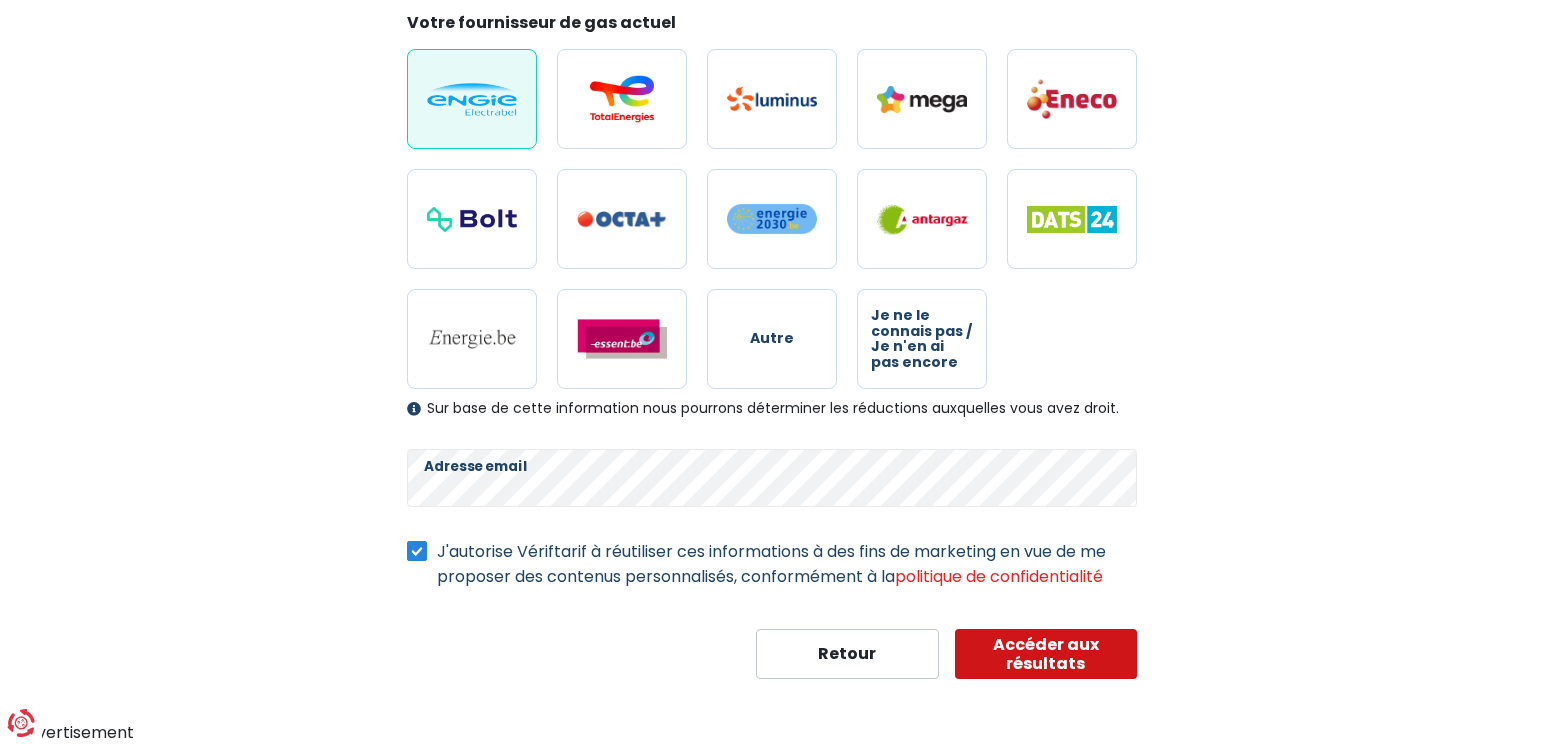 click on "Accéder aux résultats" at bounding box center (1046, 654) 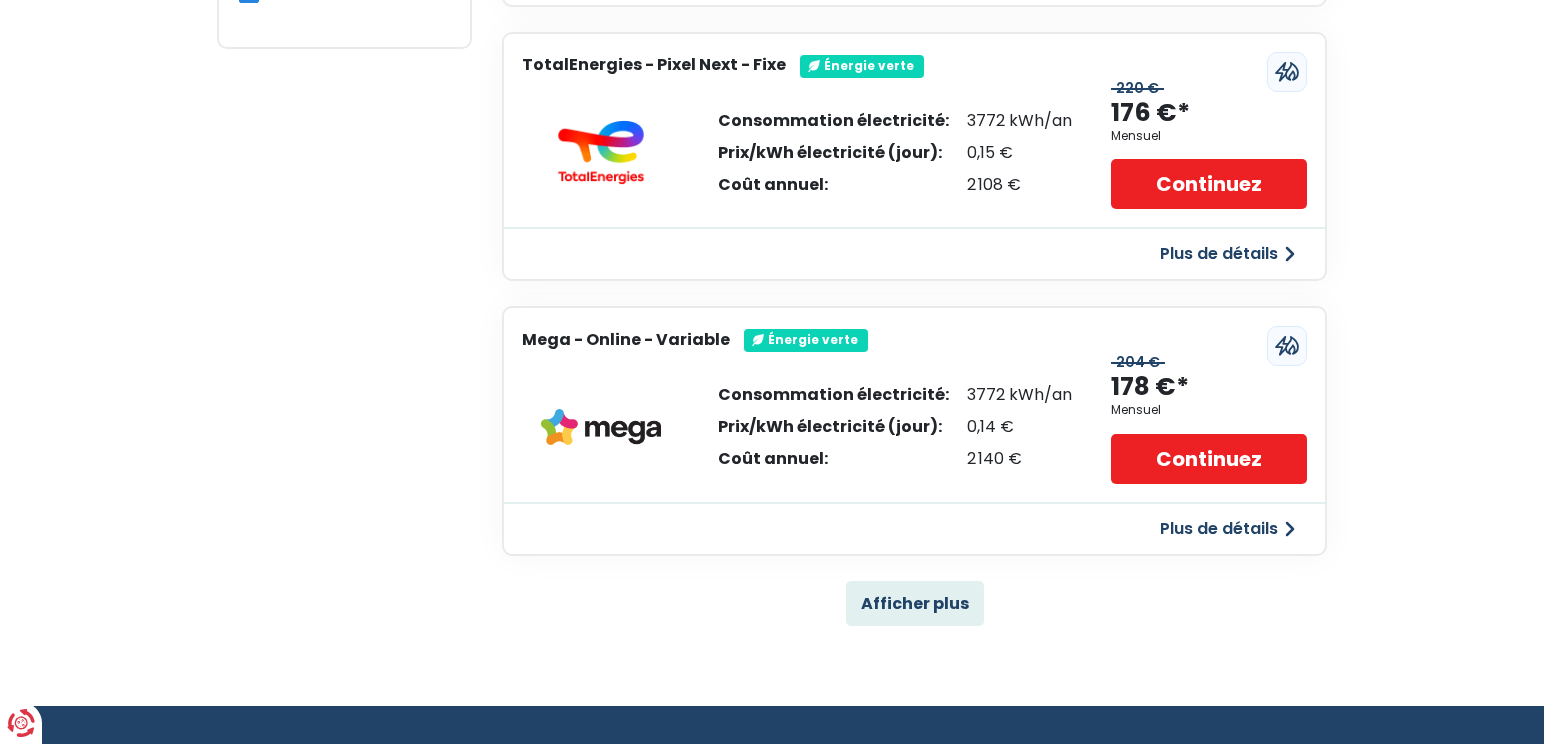 scroll, scrollTop: 1117, scrollLeft: 0, axis: vertical 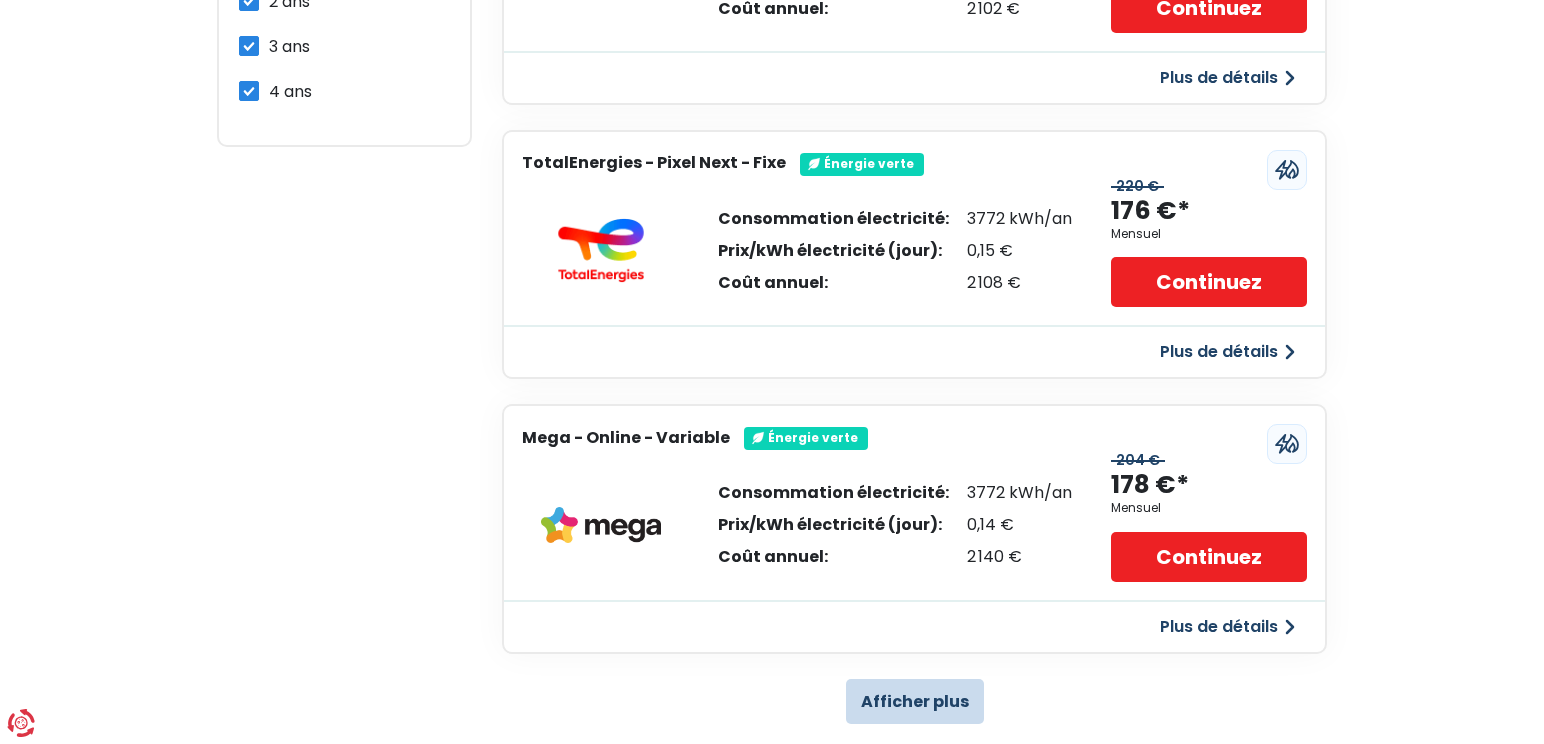 click on "Afficher plus" at bounding box center [915, 701] 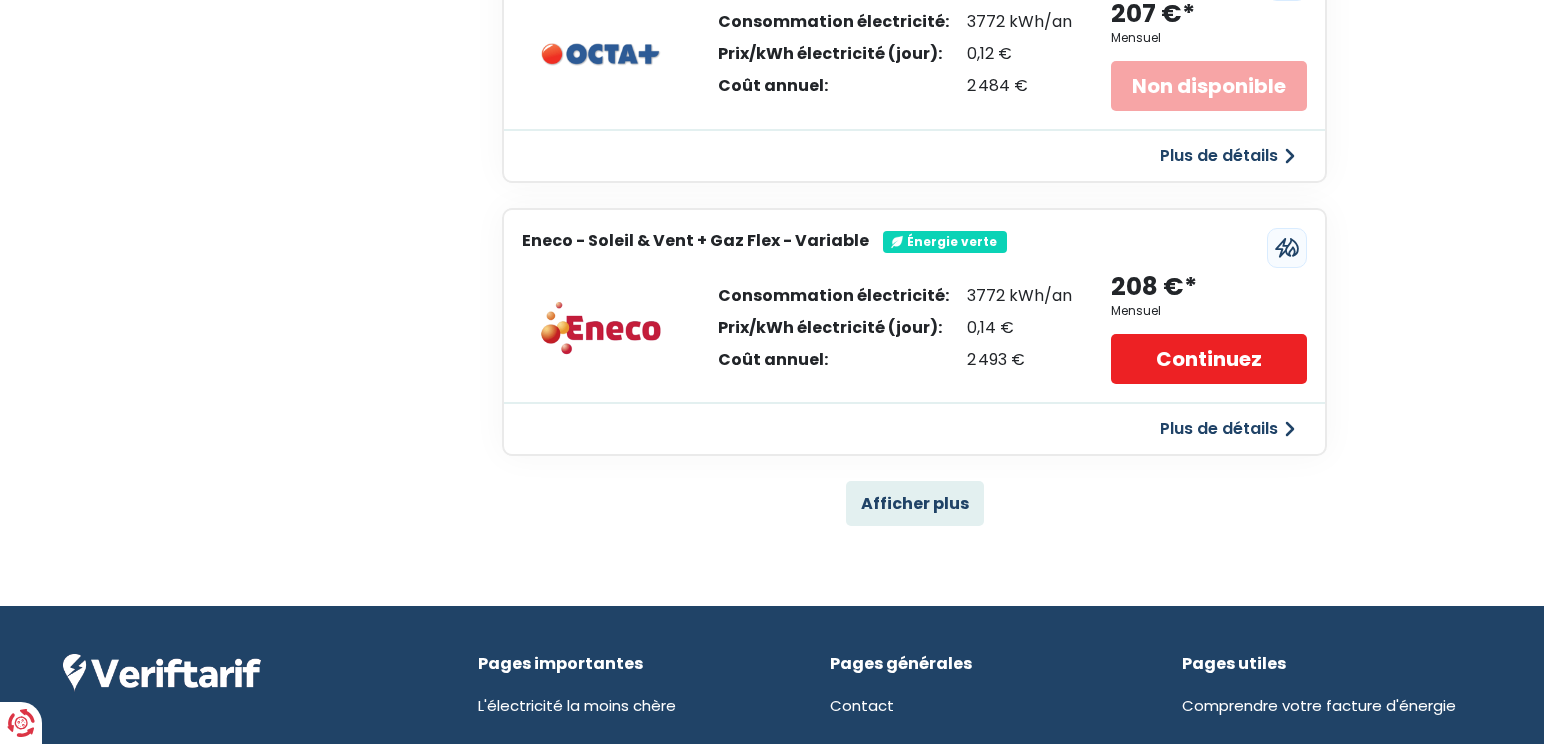 scroll, scrollTop: 4021, scrollLeft: 0, axis: vertical 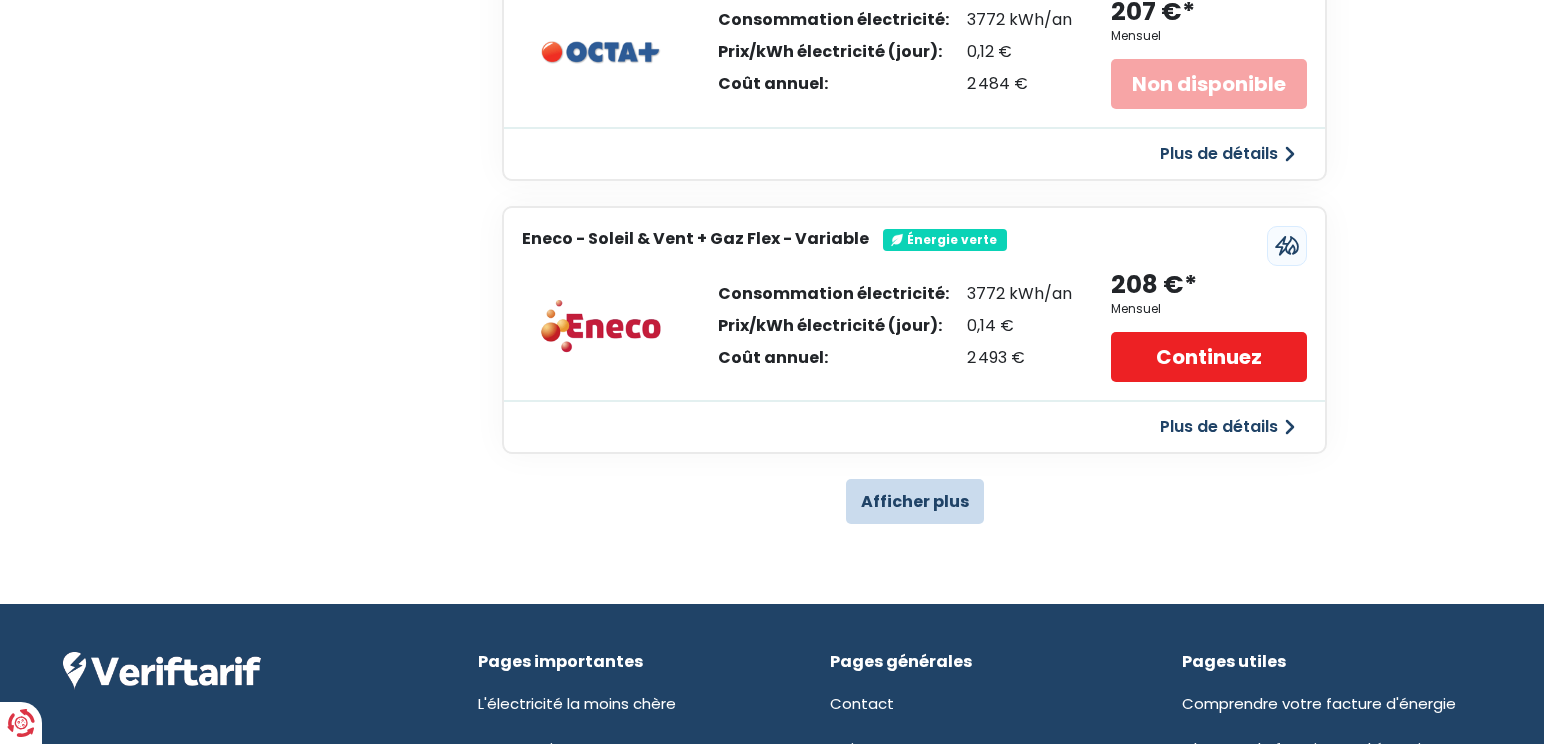 click on "Afficher plus" at bounding box center [915, 501] 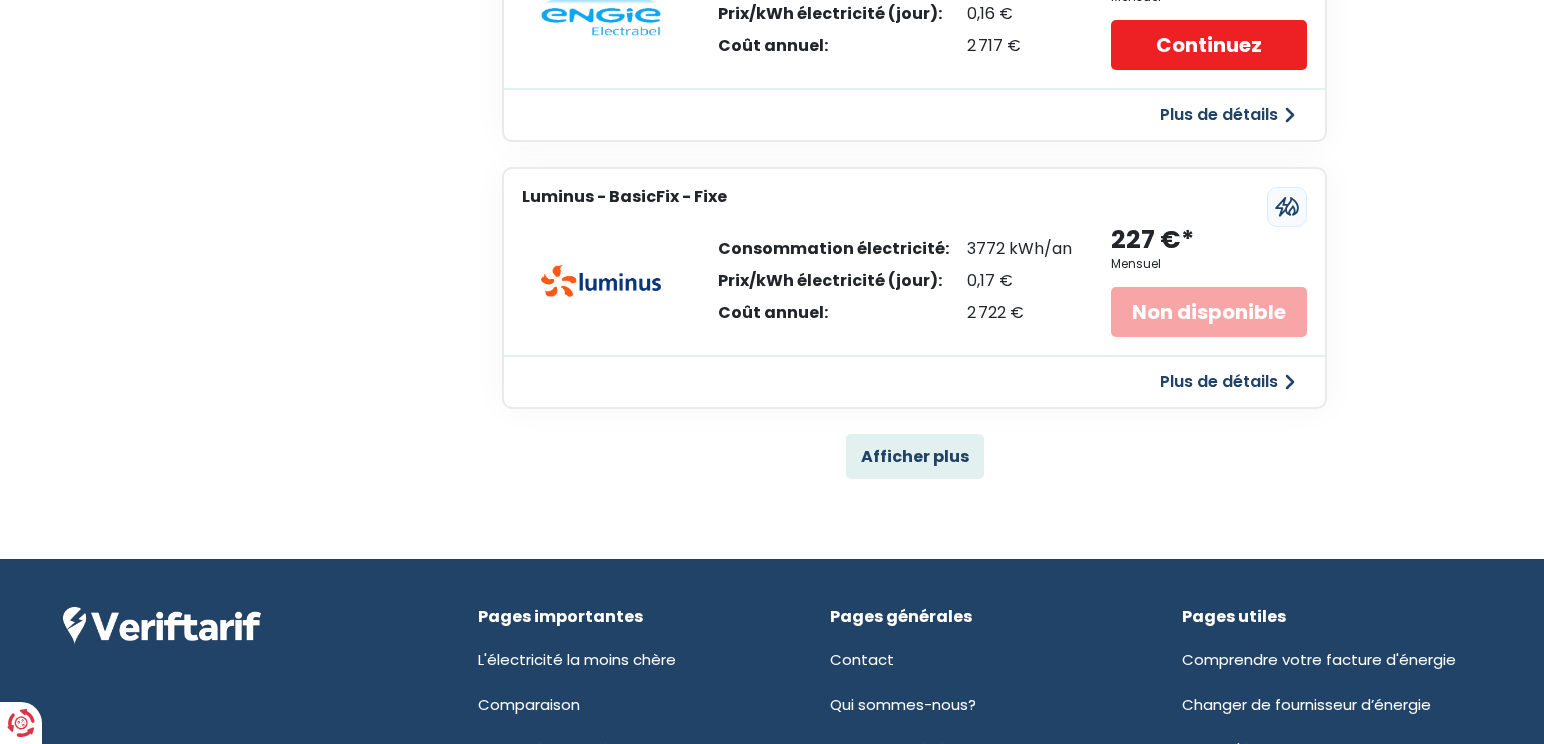 scroll, scrollTop: 6821, scrollLeft: 0, axis: vertical 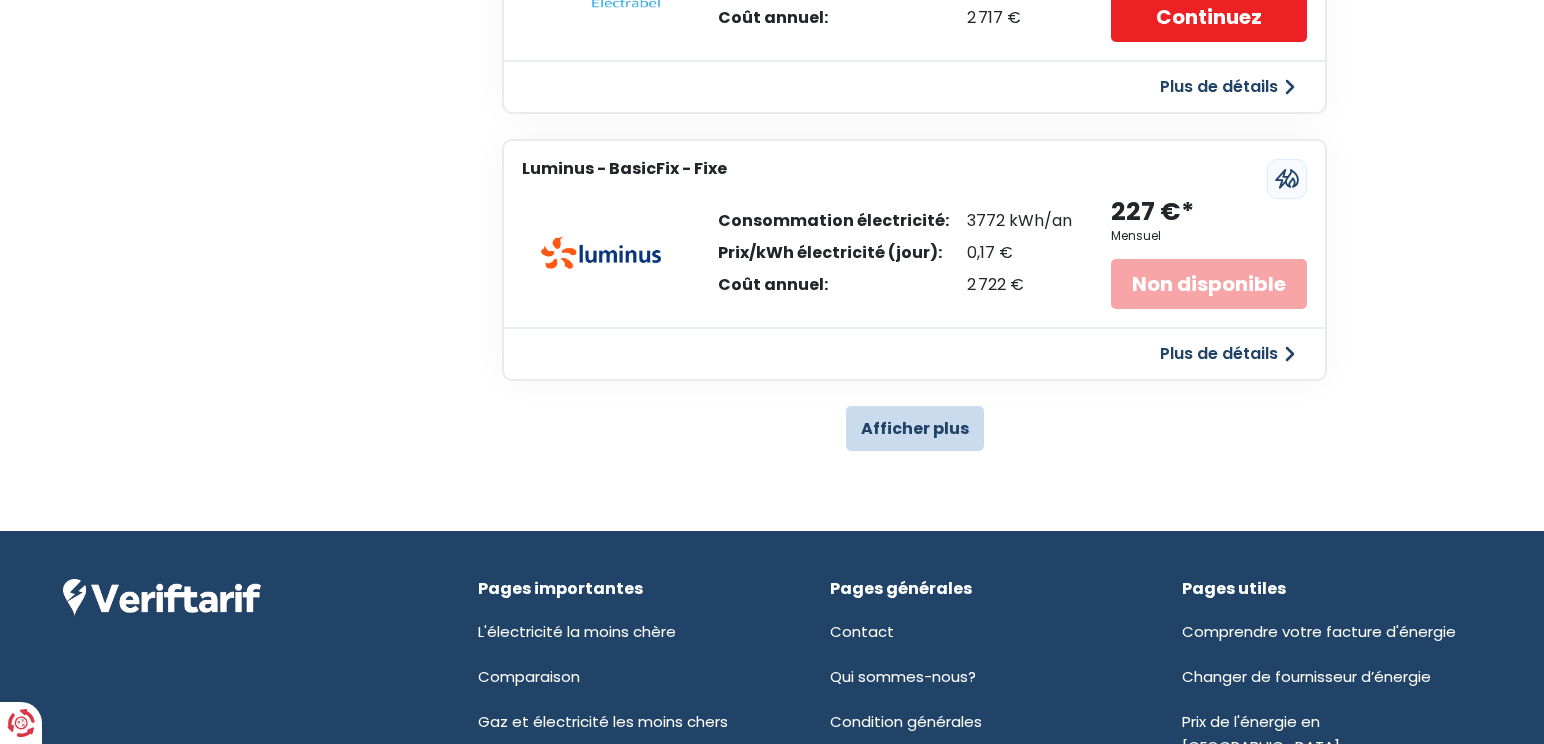 click on "Afficher plus" at bounding box center [915, 428] 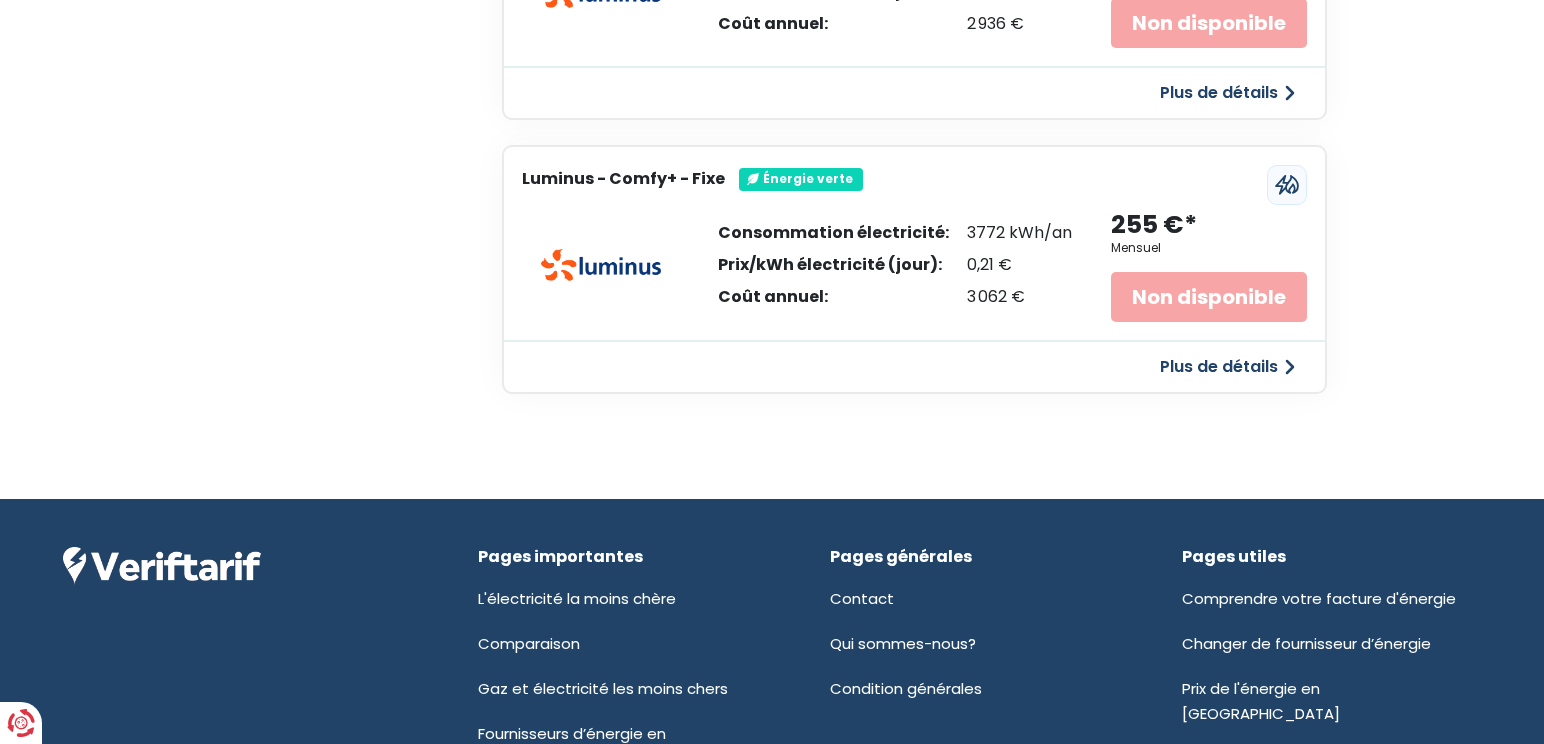 scroll, scrollTop: 8784, scrollLeft: 0, axis: vertical 